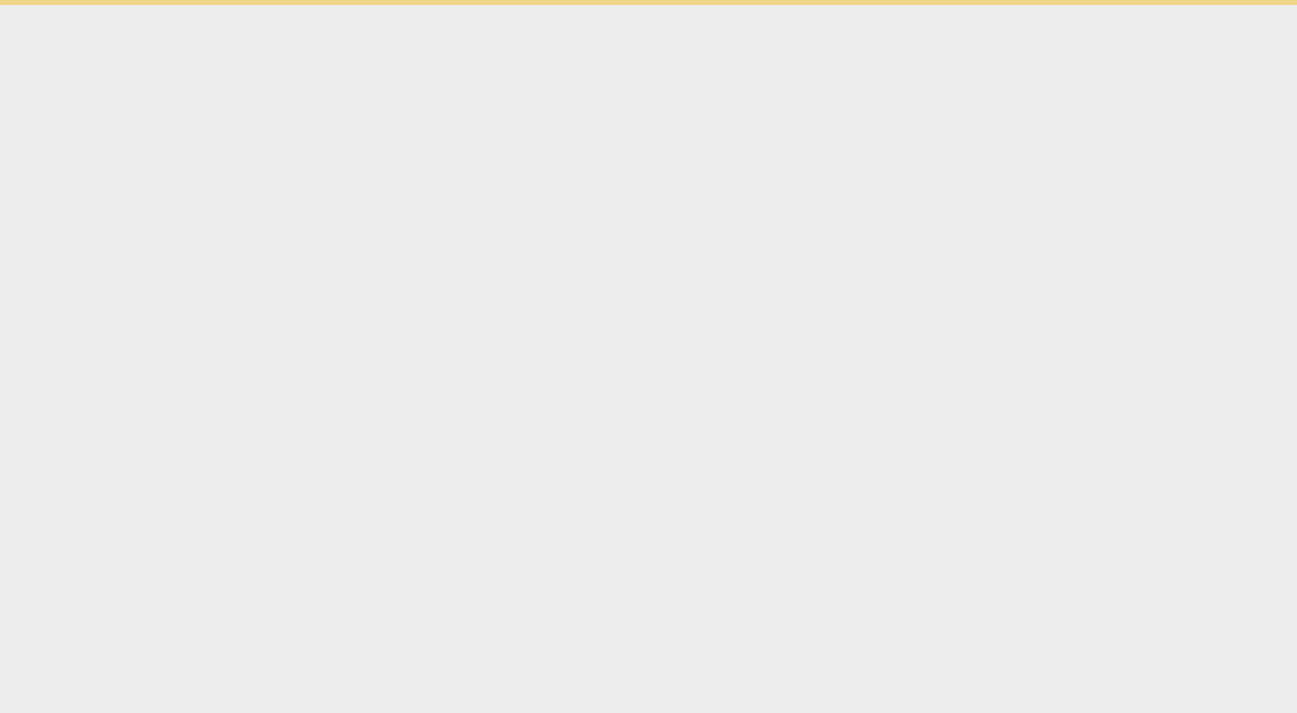 scroll, scrollTop: 0, scrollLeft: 0, axis: both 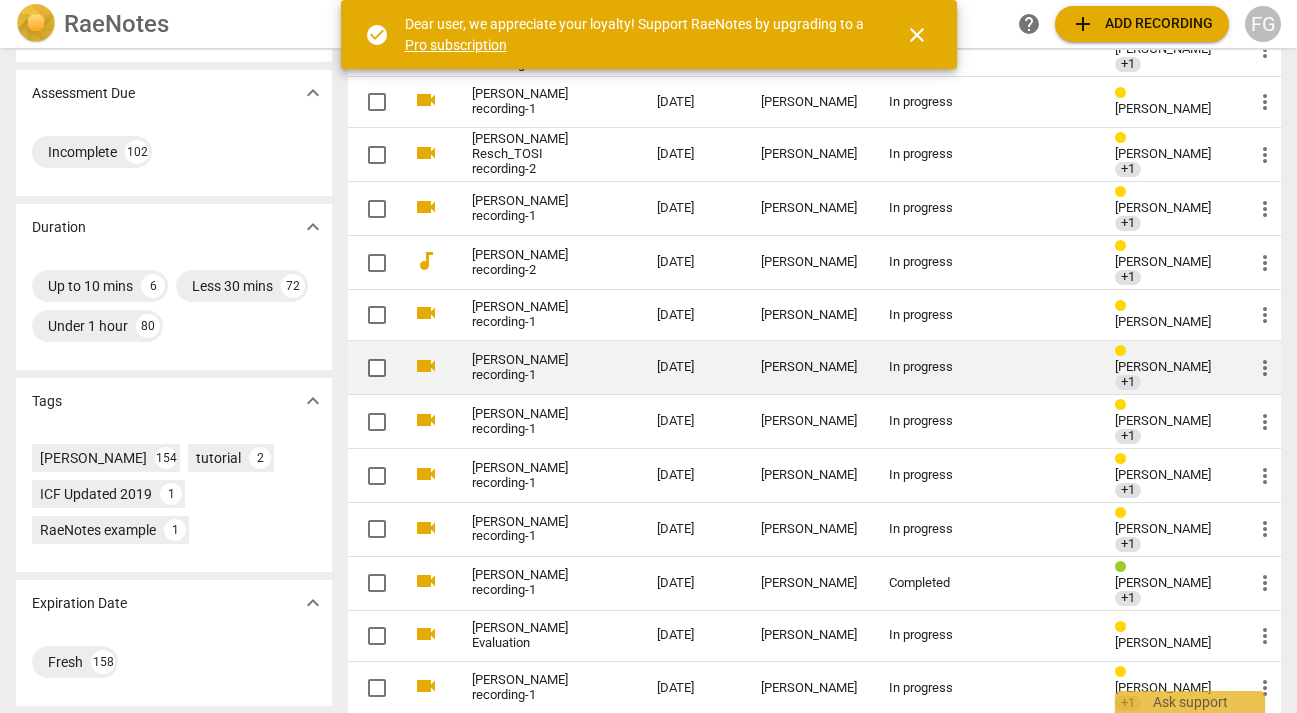 click on "[PERSON_NAME] recording-1" at bounding box center (528, 368) 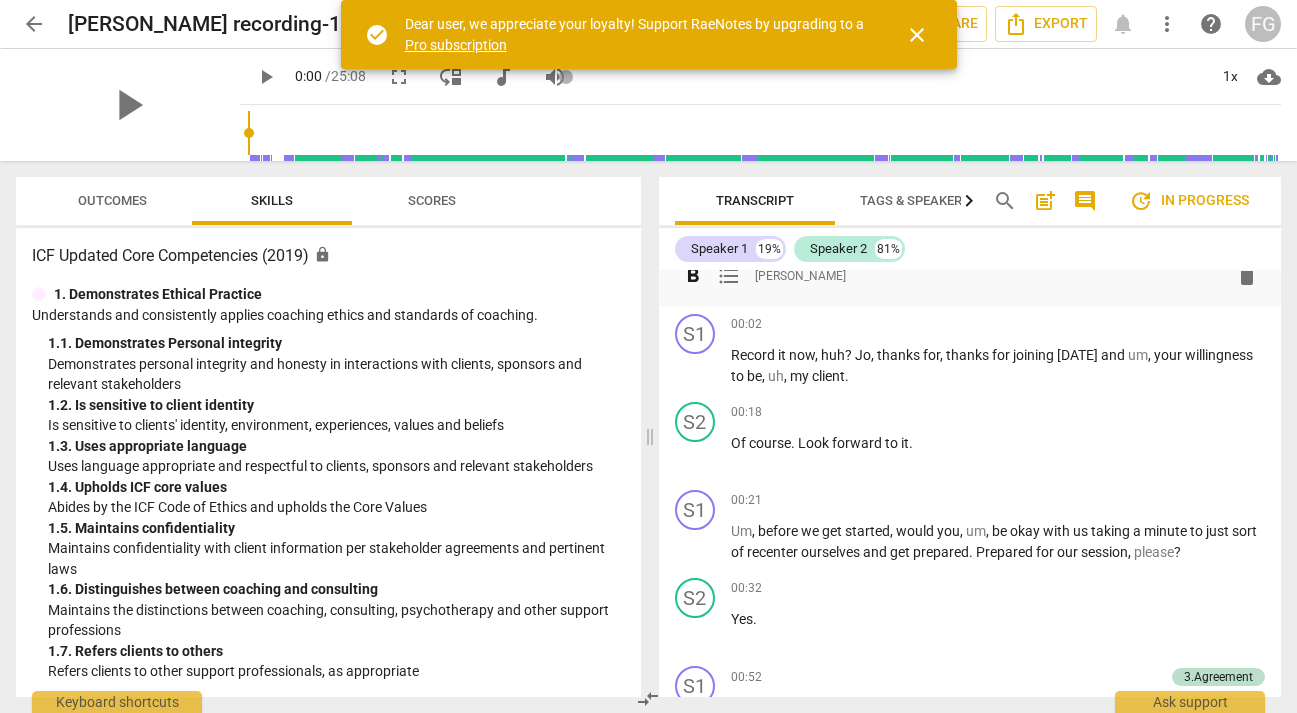 scroll, scrollTop: 0, scrollLeft: 0, axis: both 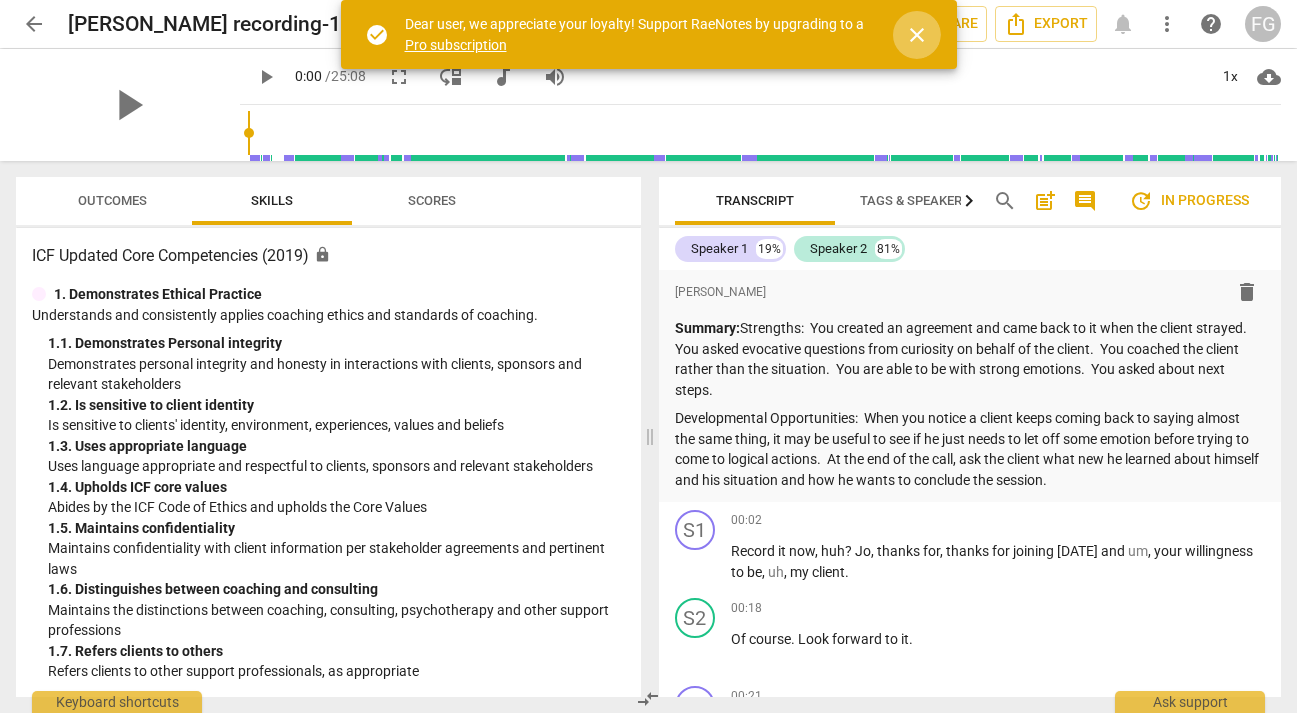 click on "close" at bounding box center [917, 35] 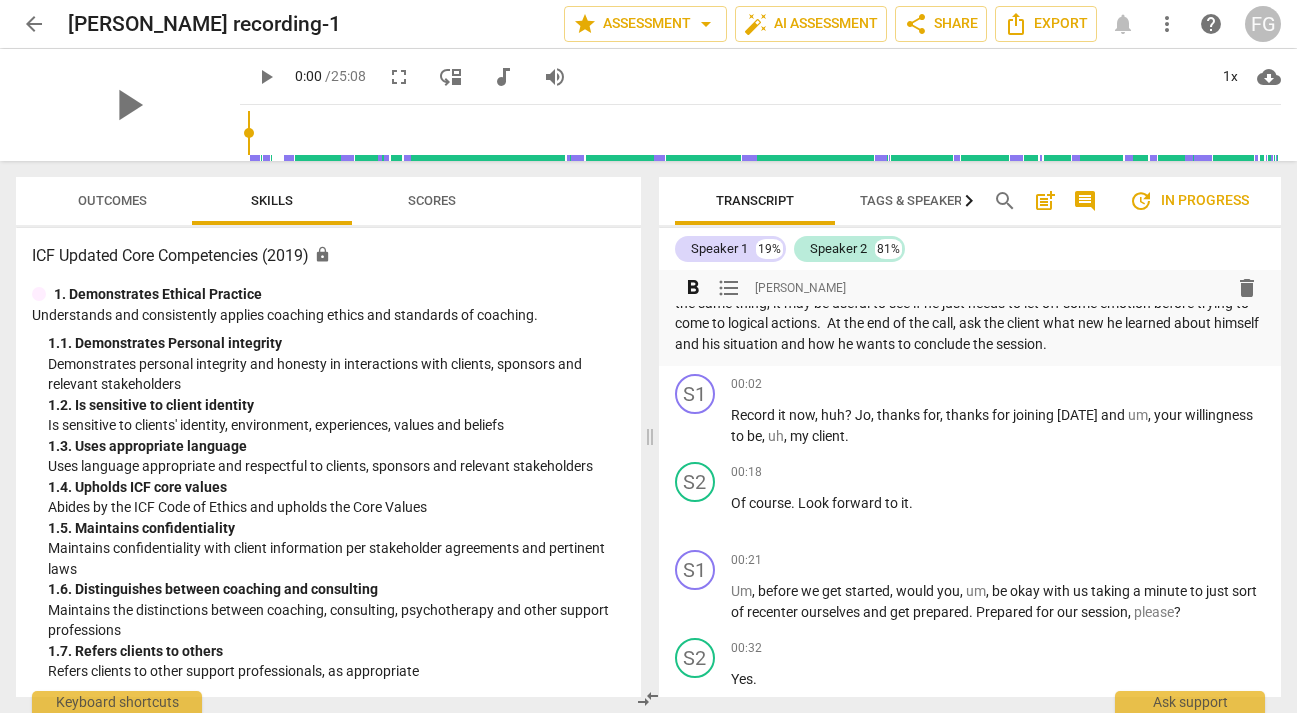 scroll, scrollTop: 0, scrollLeft: 0, axis: both 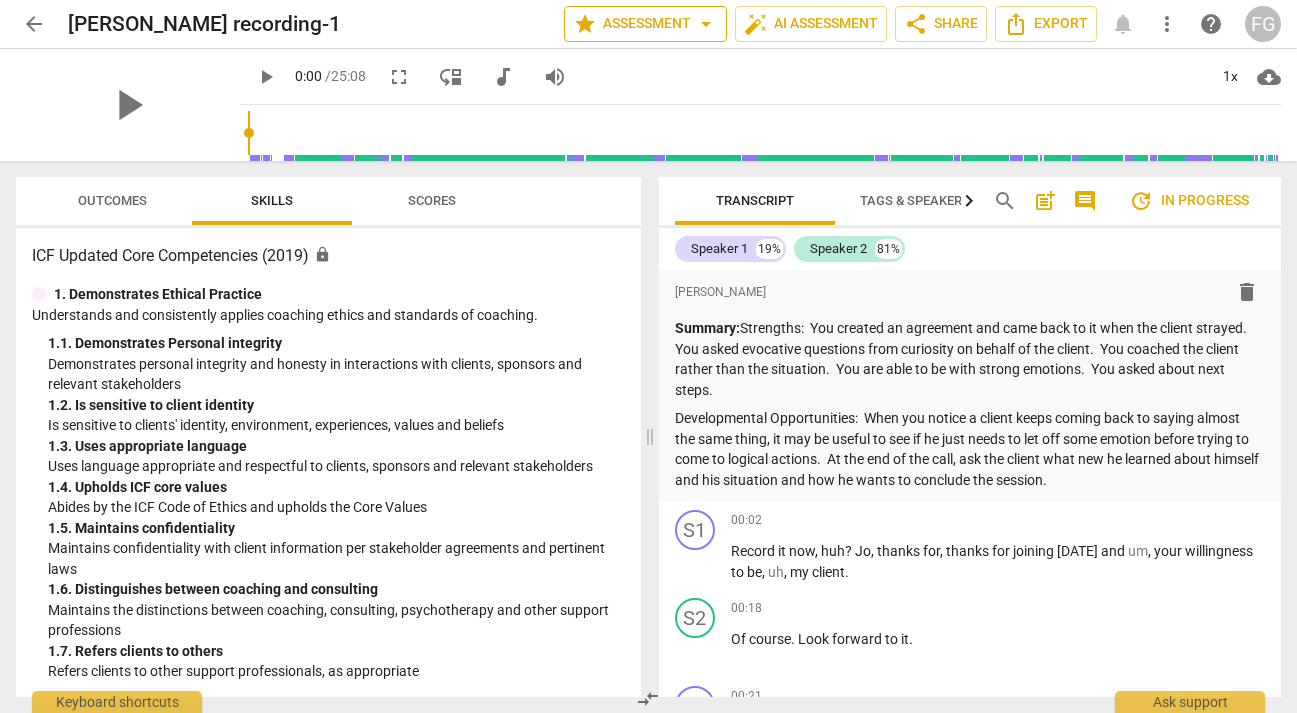 click on "star    Assessment   arrow_drop_down" at bounding box center [645, 24] 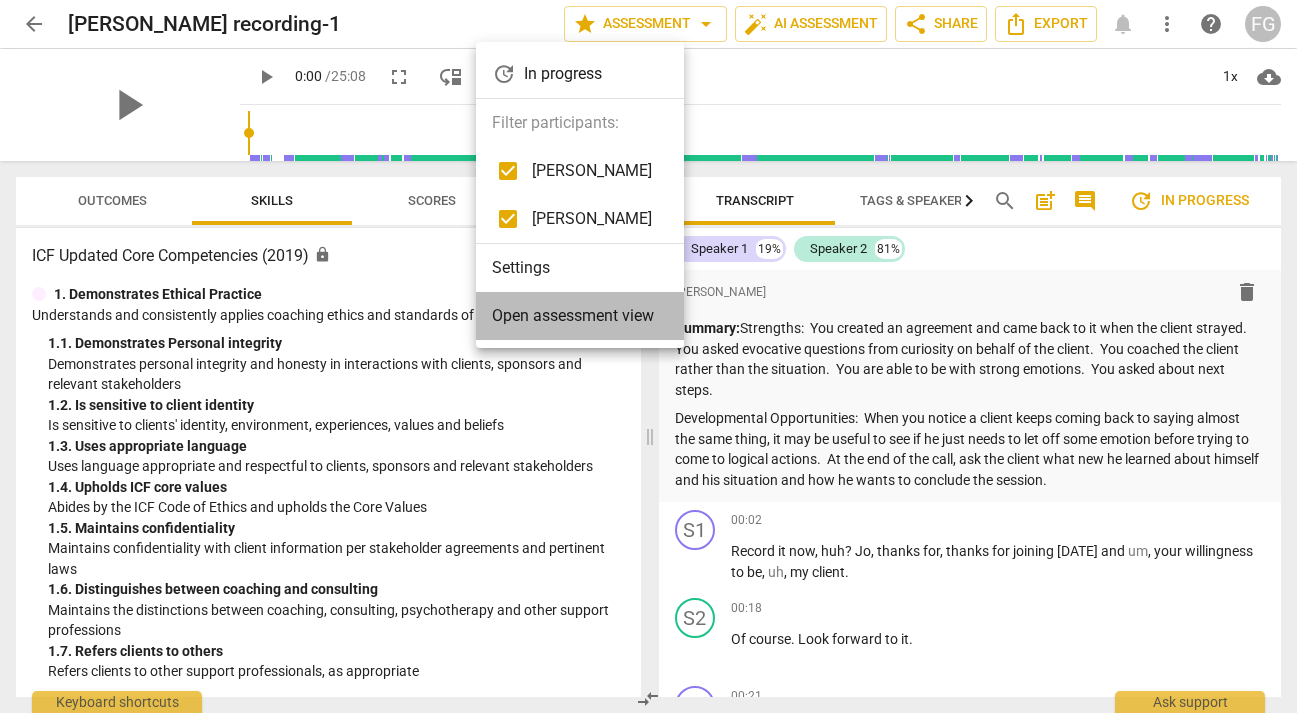 click on "Open assessment view" at bounding box center (573, 316) 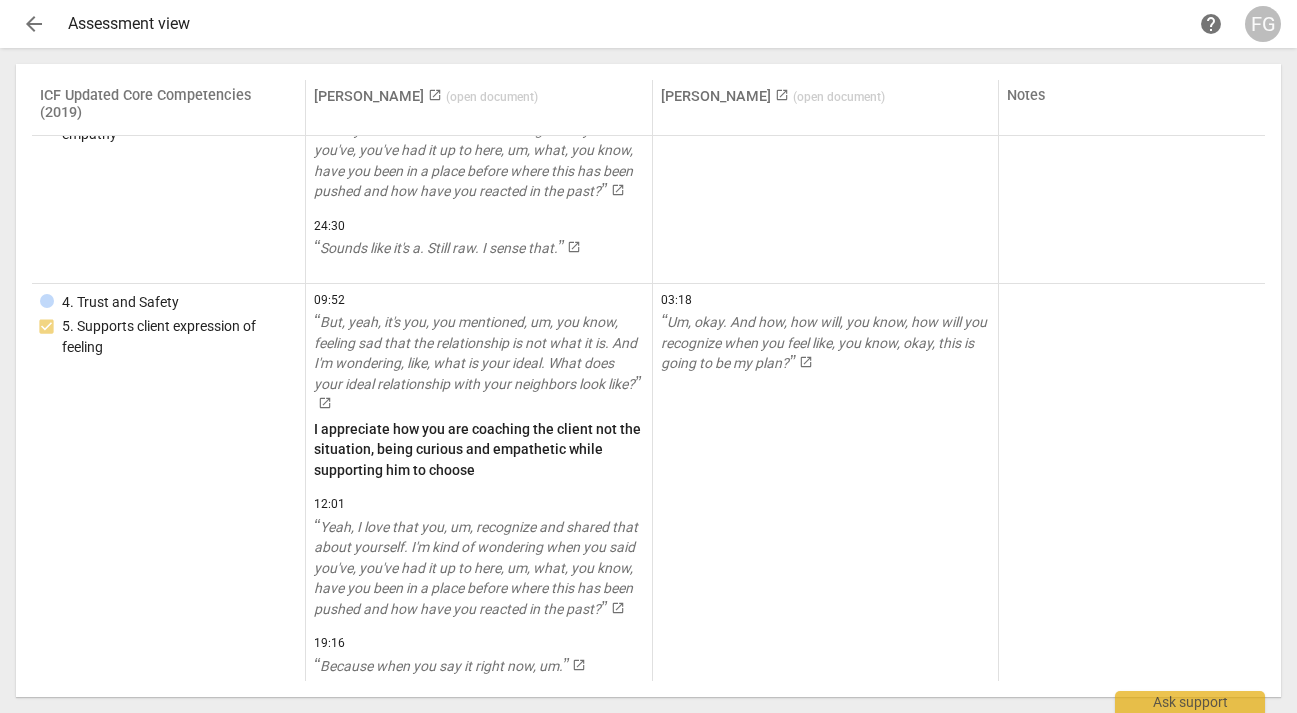 scroll, scrollTop: 0, scrollLeft: 0, axis: both 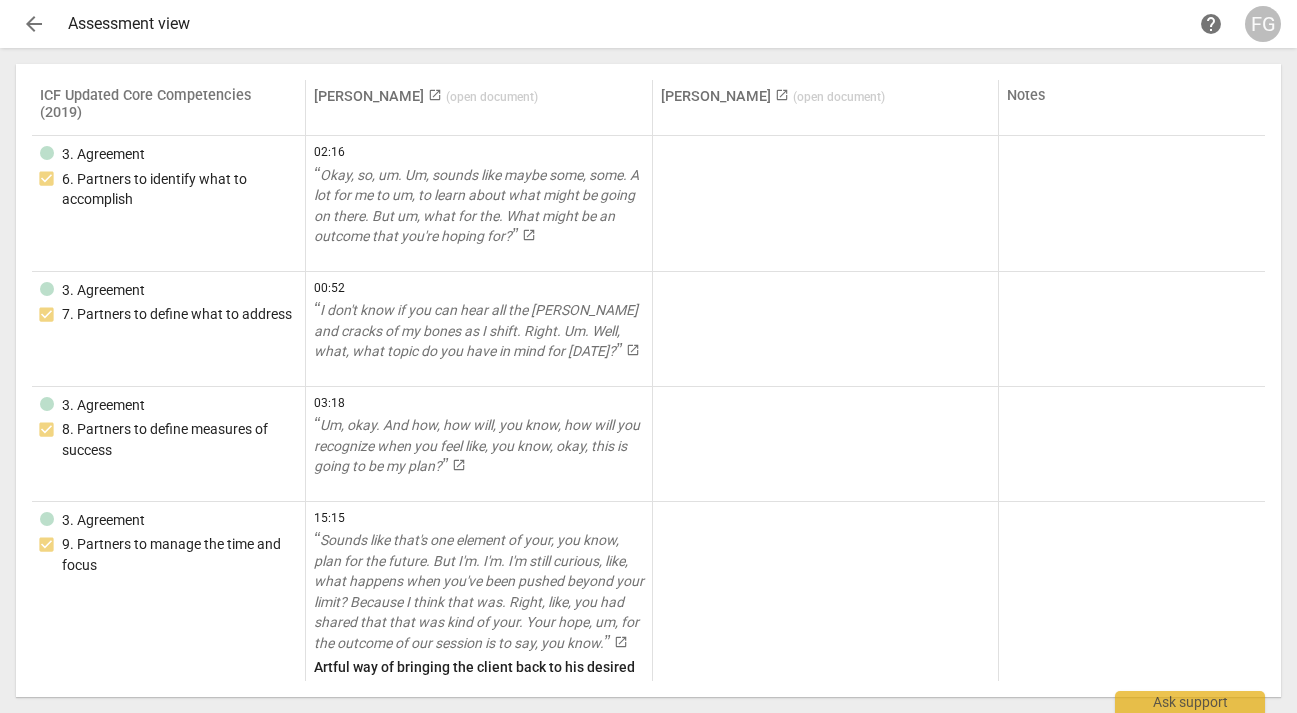 drag, startPoint x: 815, startPoint y: 149, endPoint x: 21, endPoint y: -55, distance: 819.7878 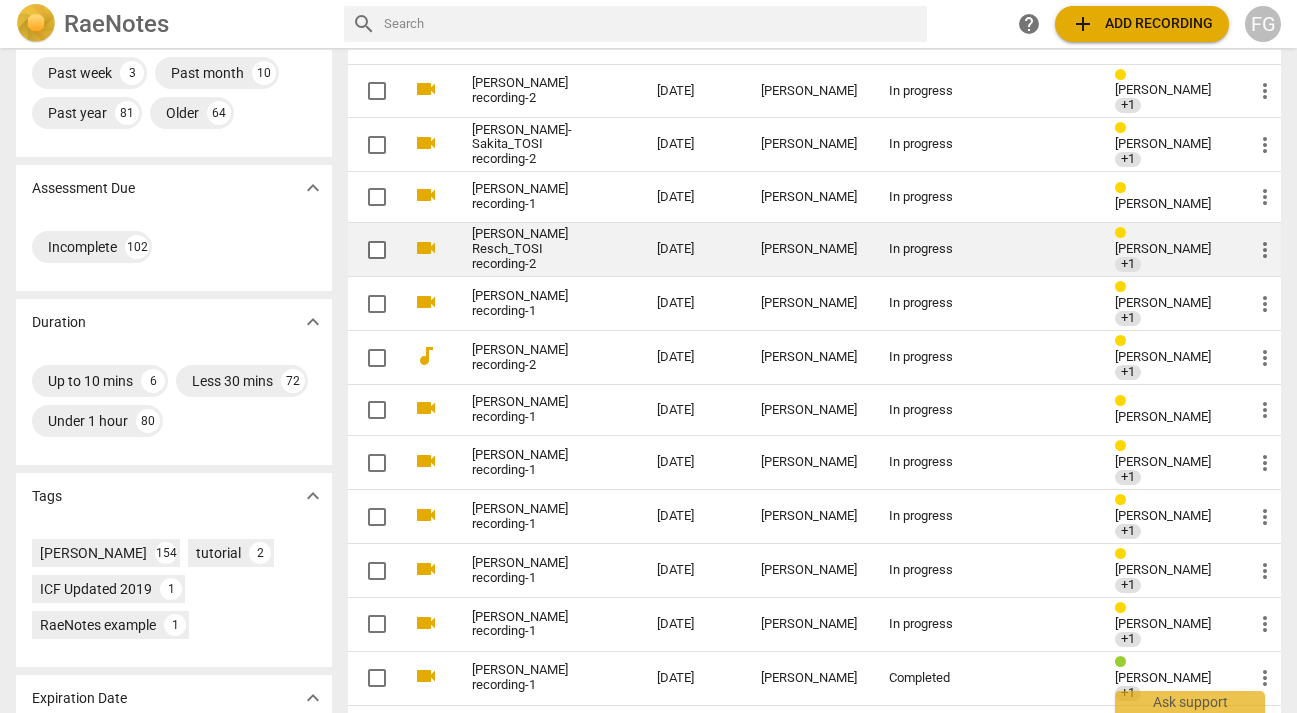 scroll, scrollTop: 260, scrollLeft: 0, axis: vertical 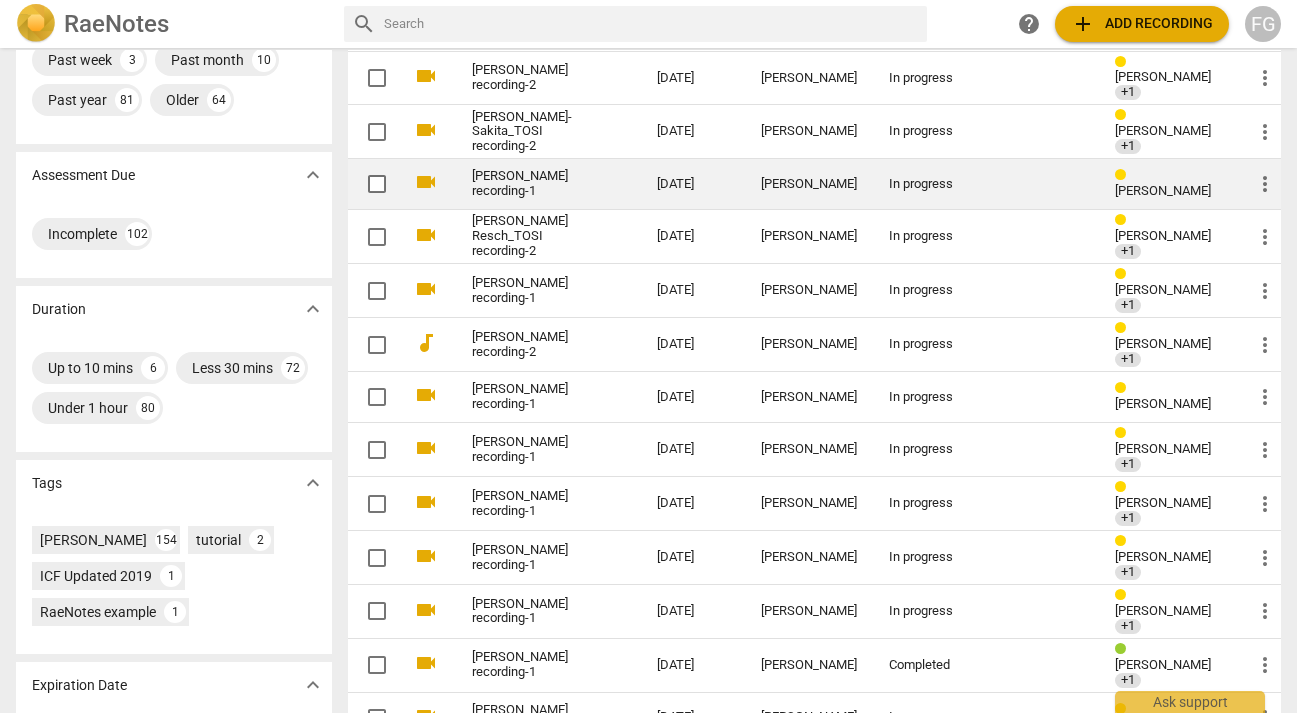click on "[PERSON_NAME] recording-1" at bounding box center [528, 184] 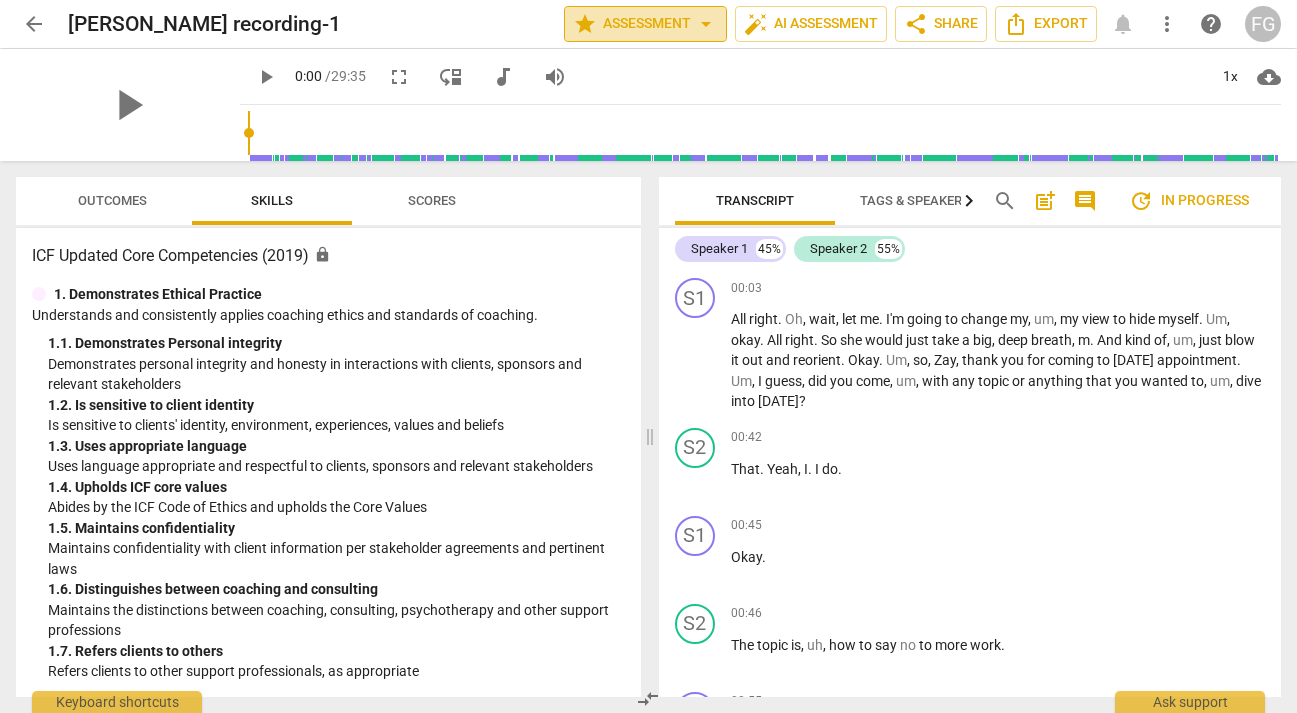 click on "star    Assessment   arrow_drop_down" at bounding box center (645, 24) 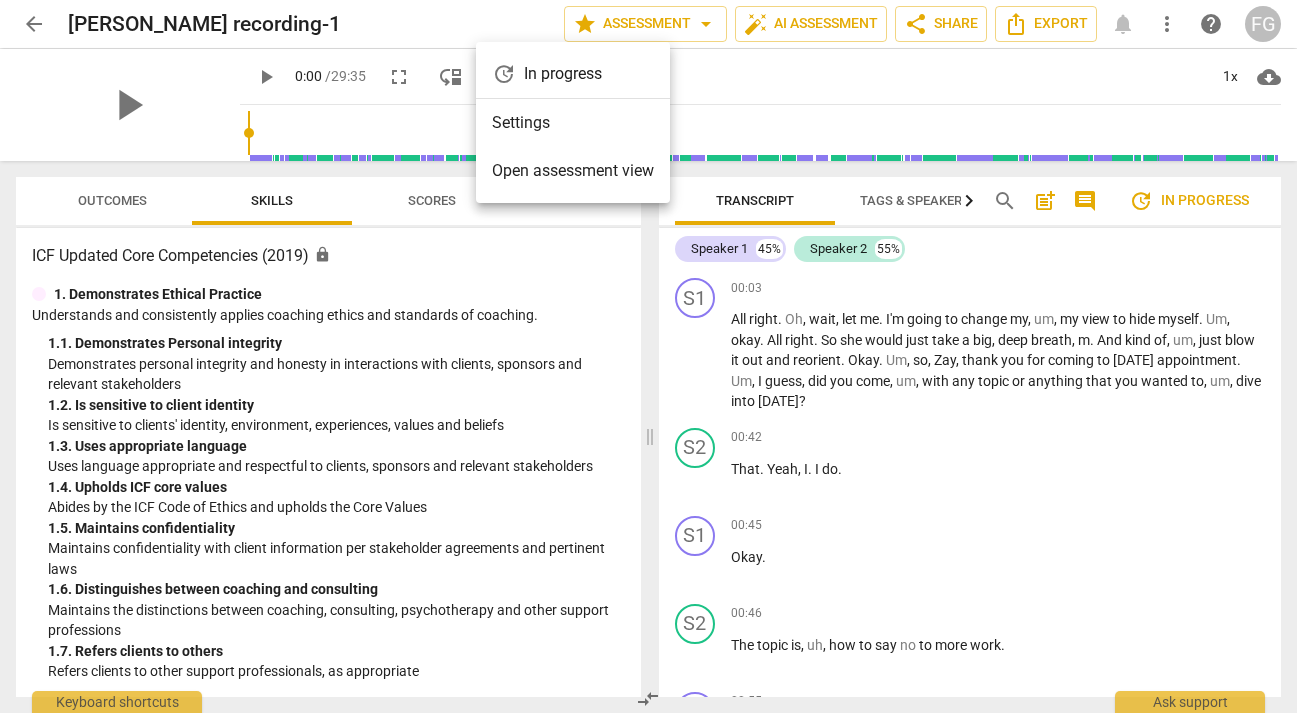 click on "Open assessment view" at bounding box center [573, 171] 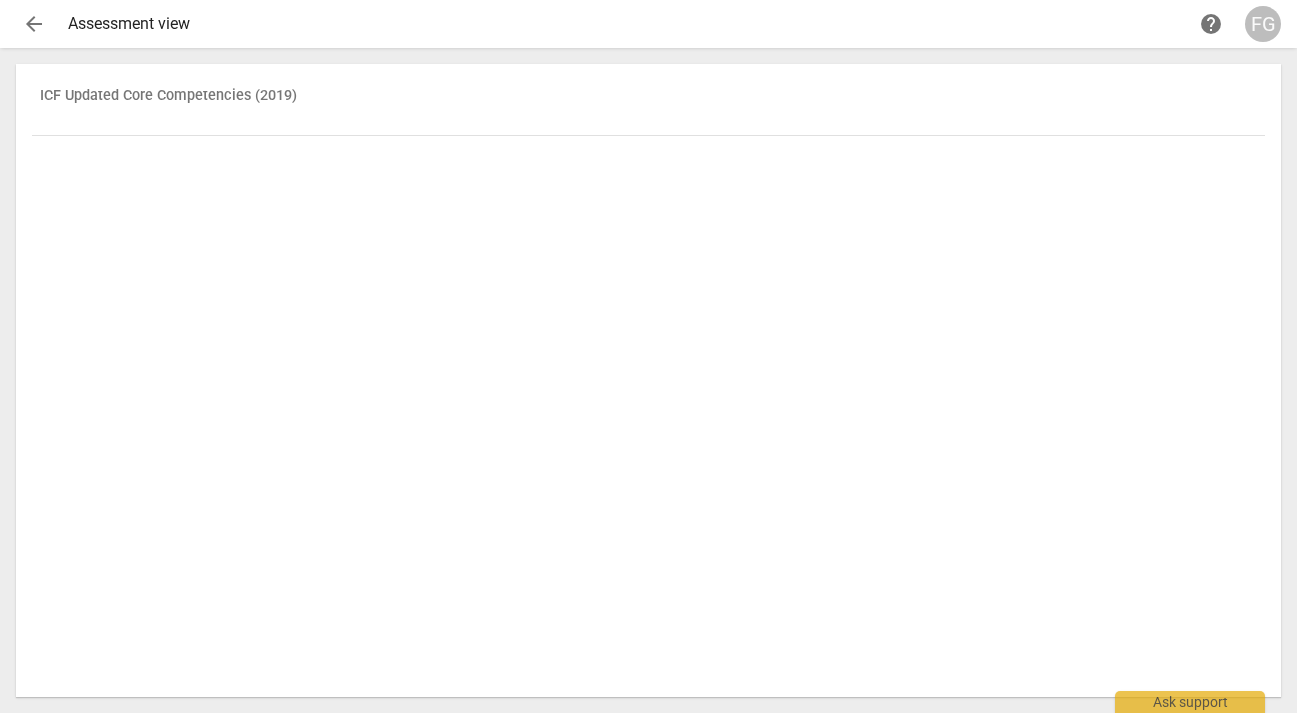 click on "arrow_back" at bounding box center (34, 24) 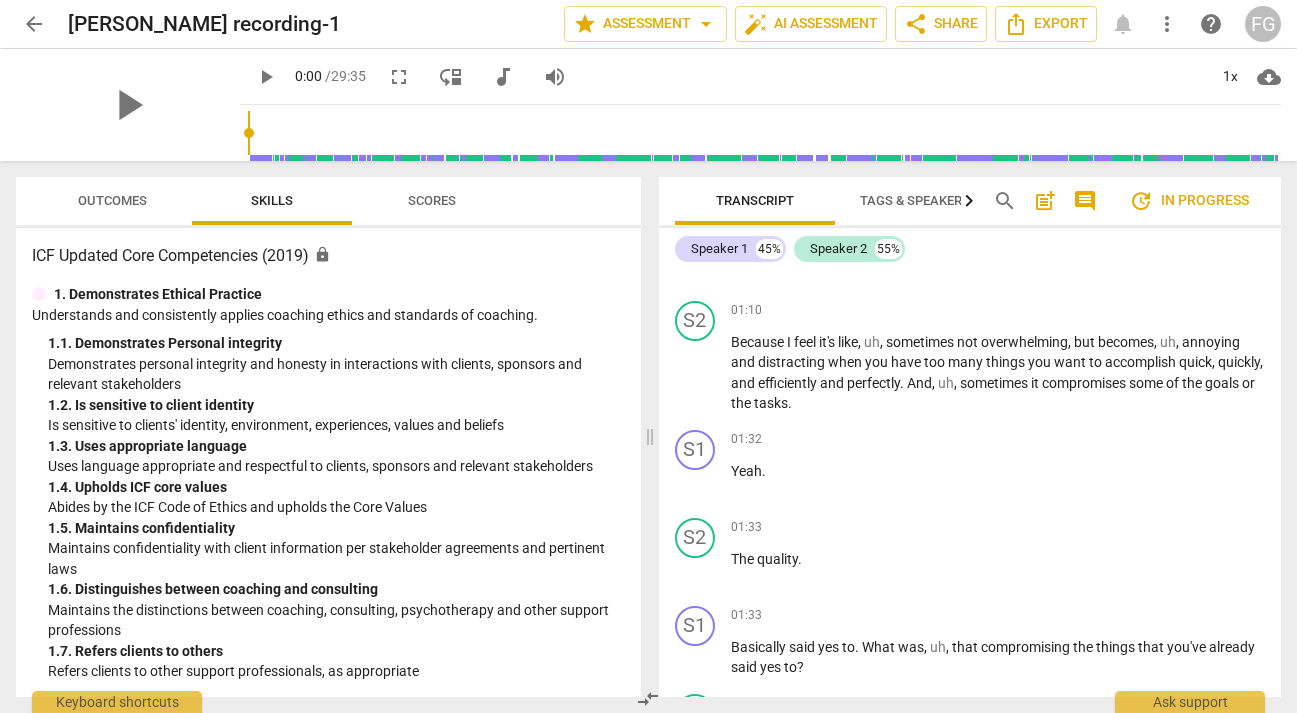 scroll, scrollTop: 0, scrollLeft: 0, axis: both 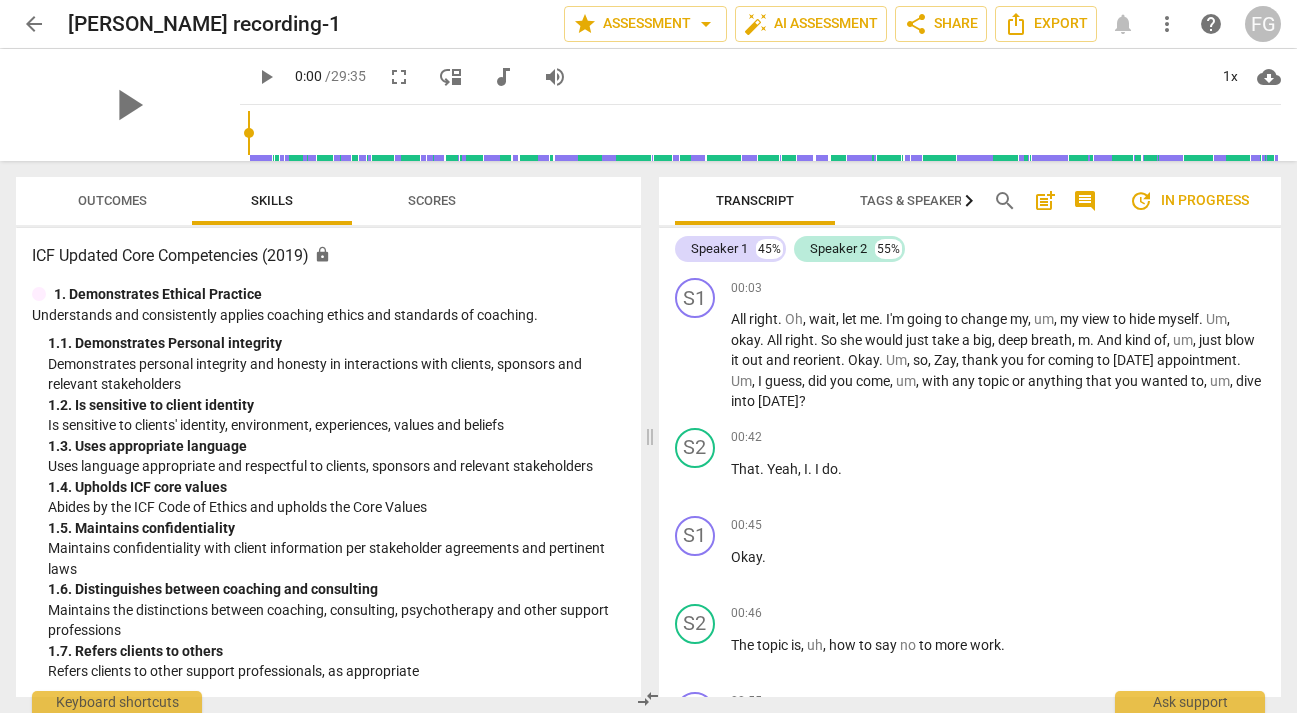 click on "arrow_back" at bounding box center [34, 24] 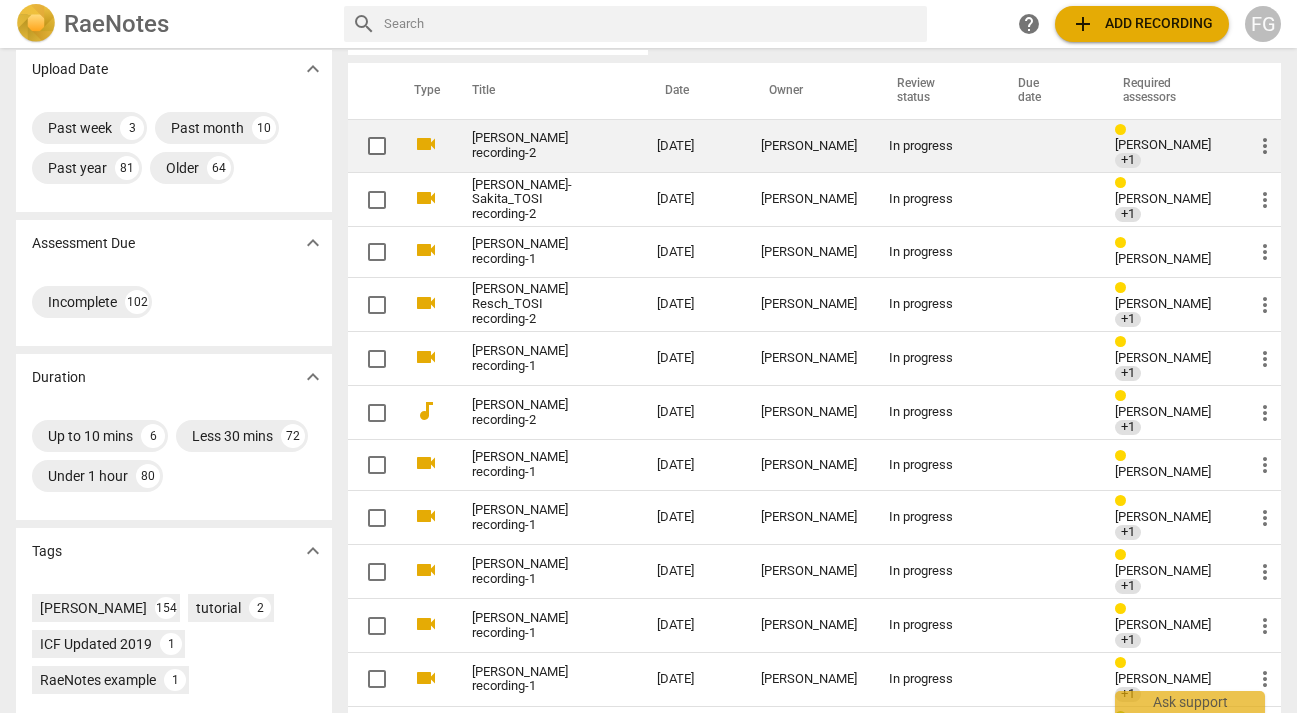 scroll, scrollTop: 202, scrollLeft: 0, axis: vertical 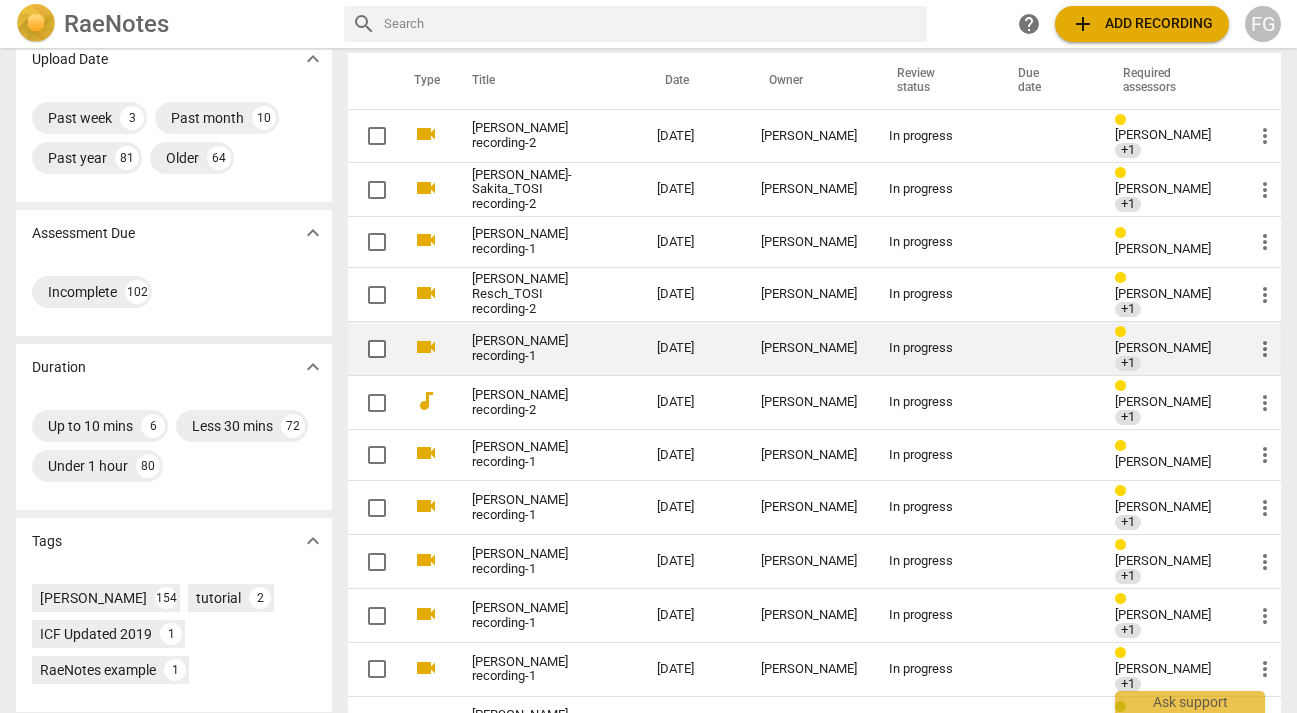 click on "[PERSON_NAME] recording-1" at bounding box center [528, 349] 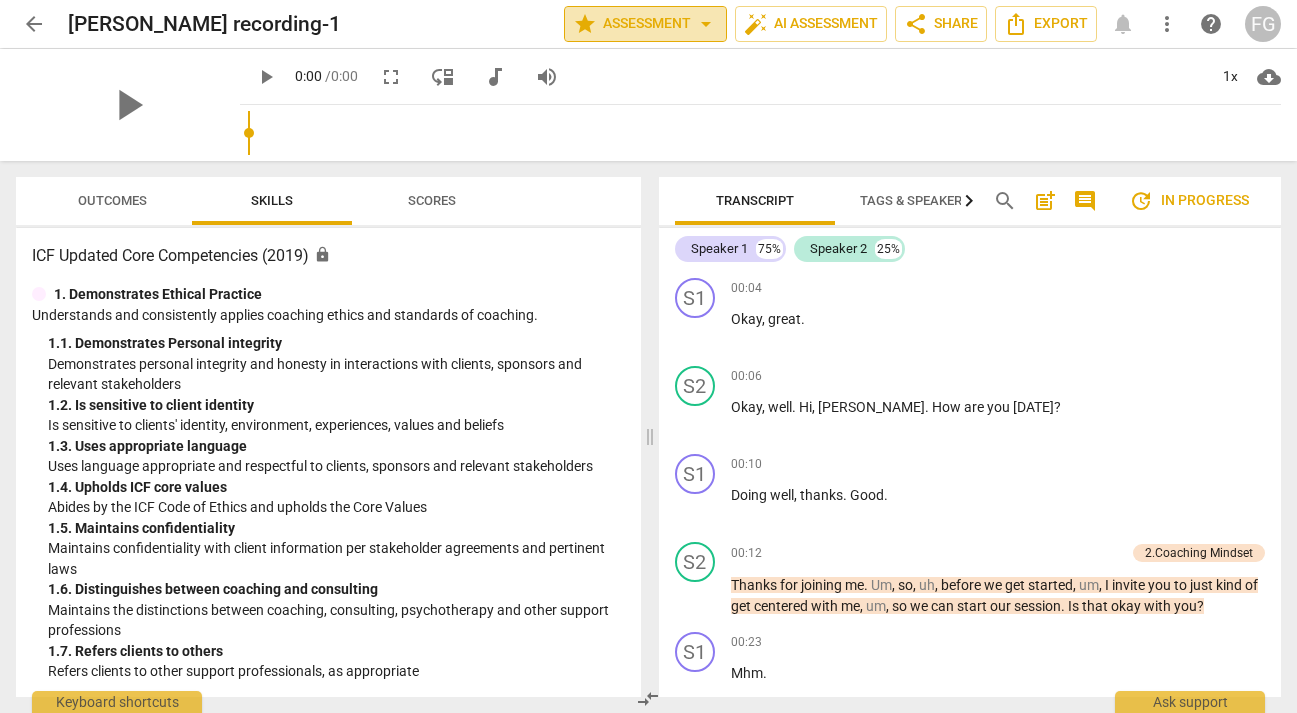 click on "arrow_drop_down" at bounding box center [706, 24] 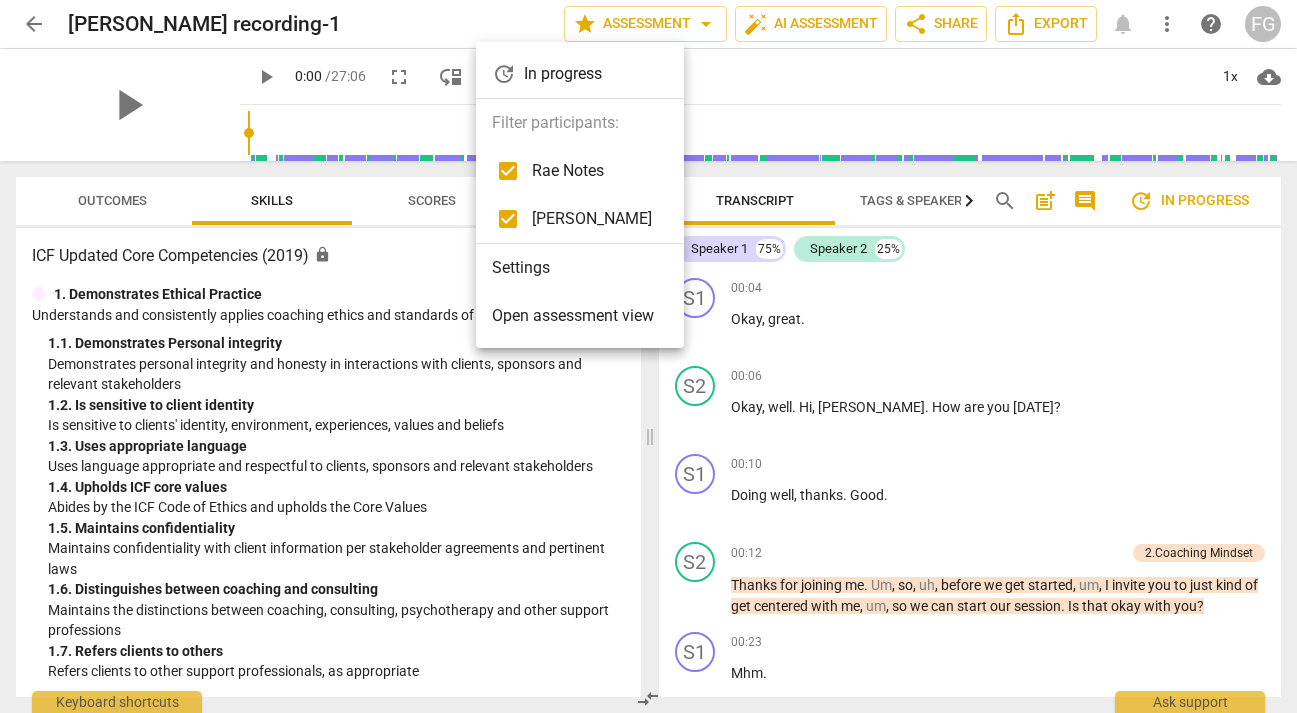 click on "Open assessment view" at bounding box center [573, 316] 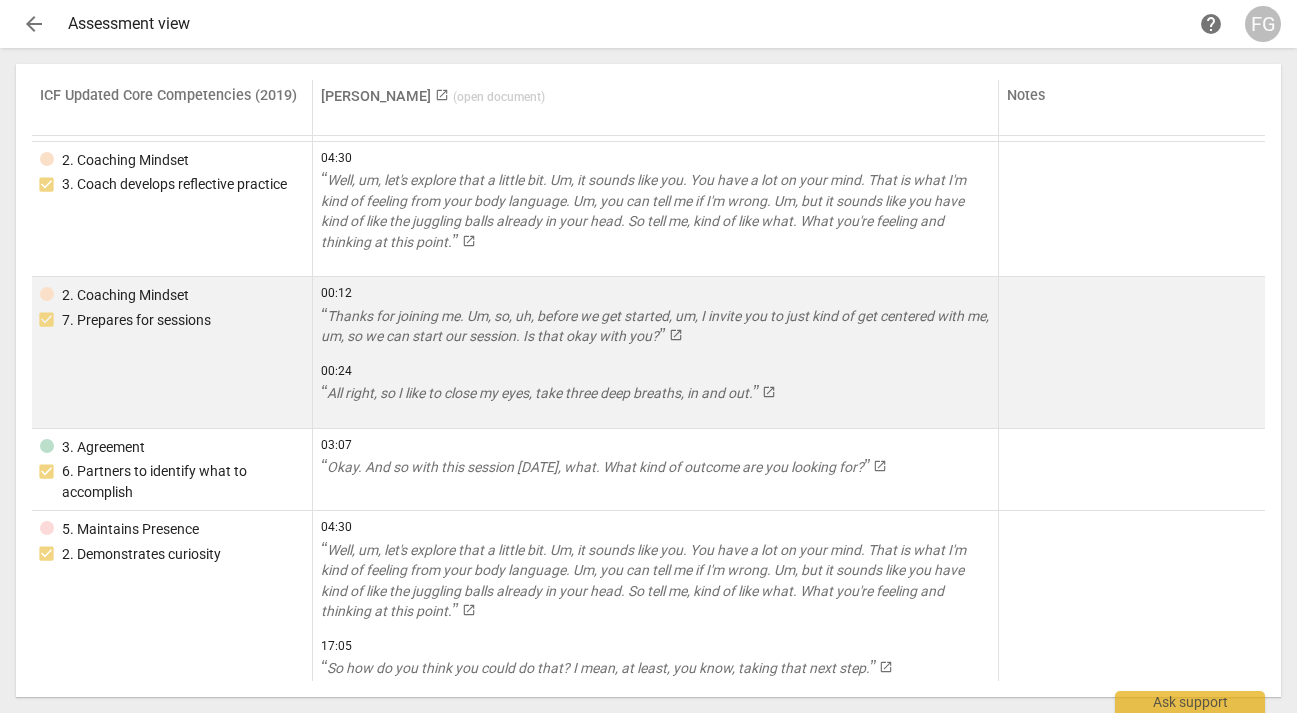 scroll, scrollTop: 0, scrollLeft: 0, axis: both 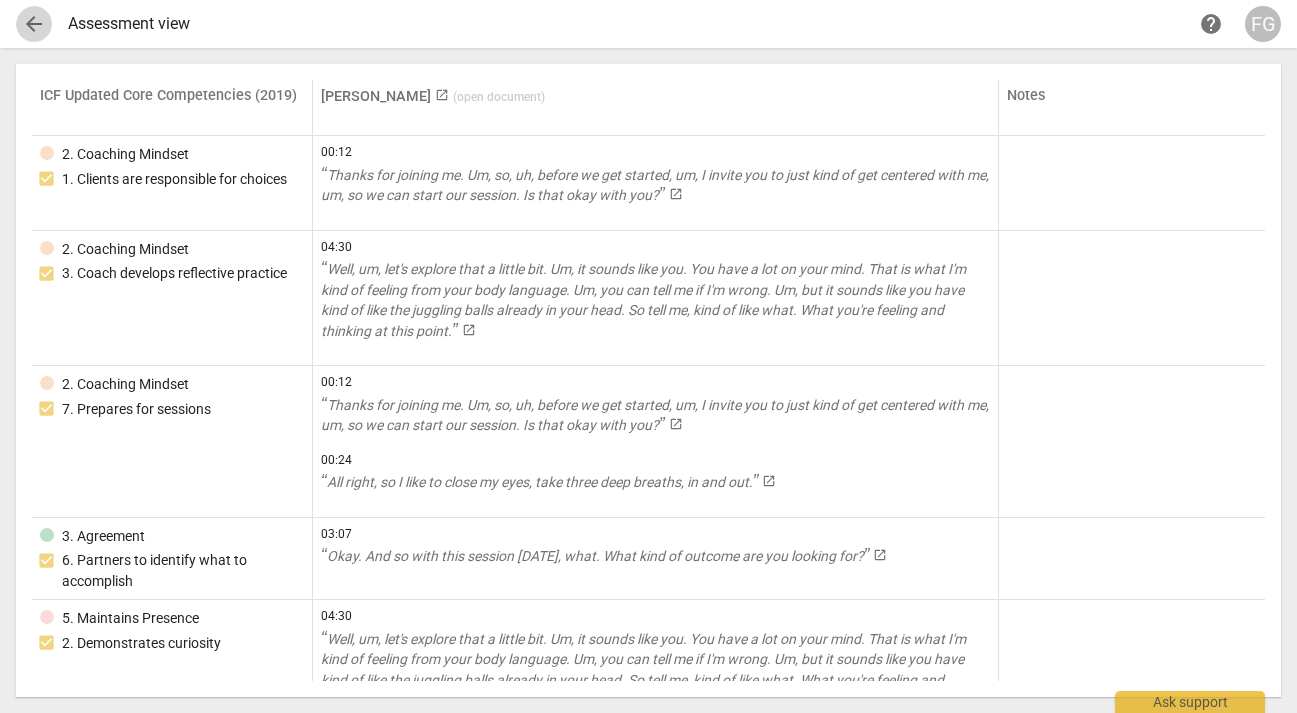 click on "arrow_back" at bounding box center (34, 24) 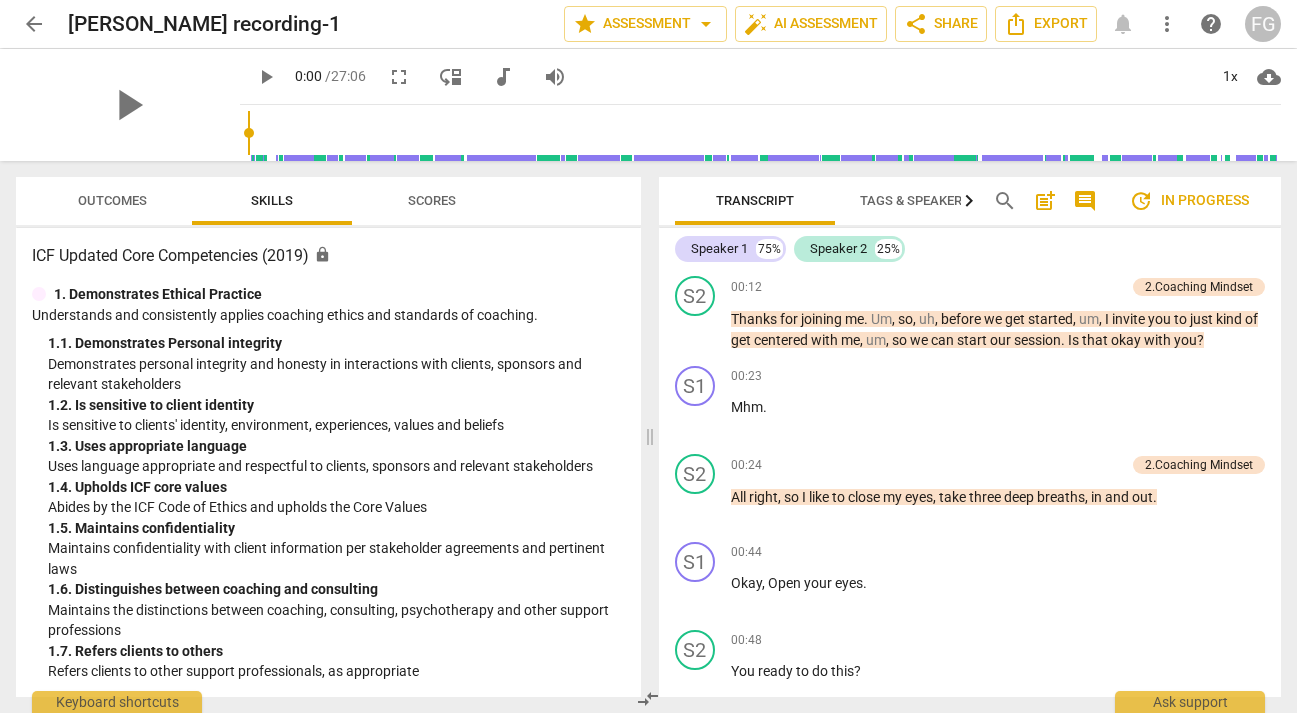 scroll, scrollTop: 0, scrollLeft: 0, axis: both 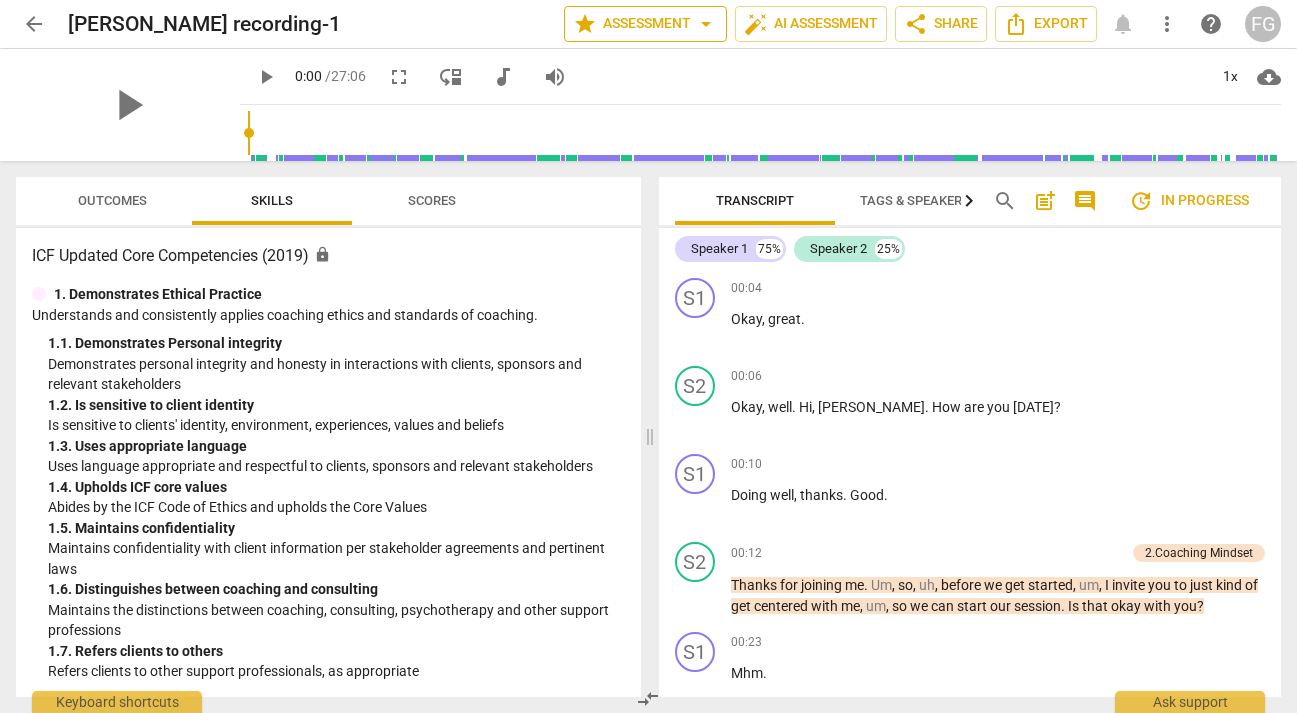 click on "star    Assessment   arrow_drop_down" at bounding box center (645, 24) 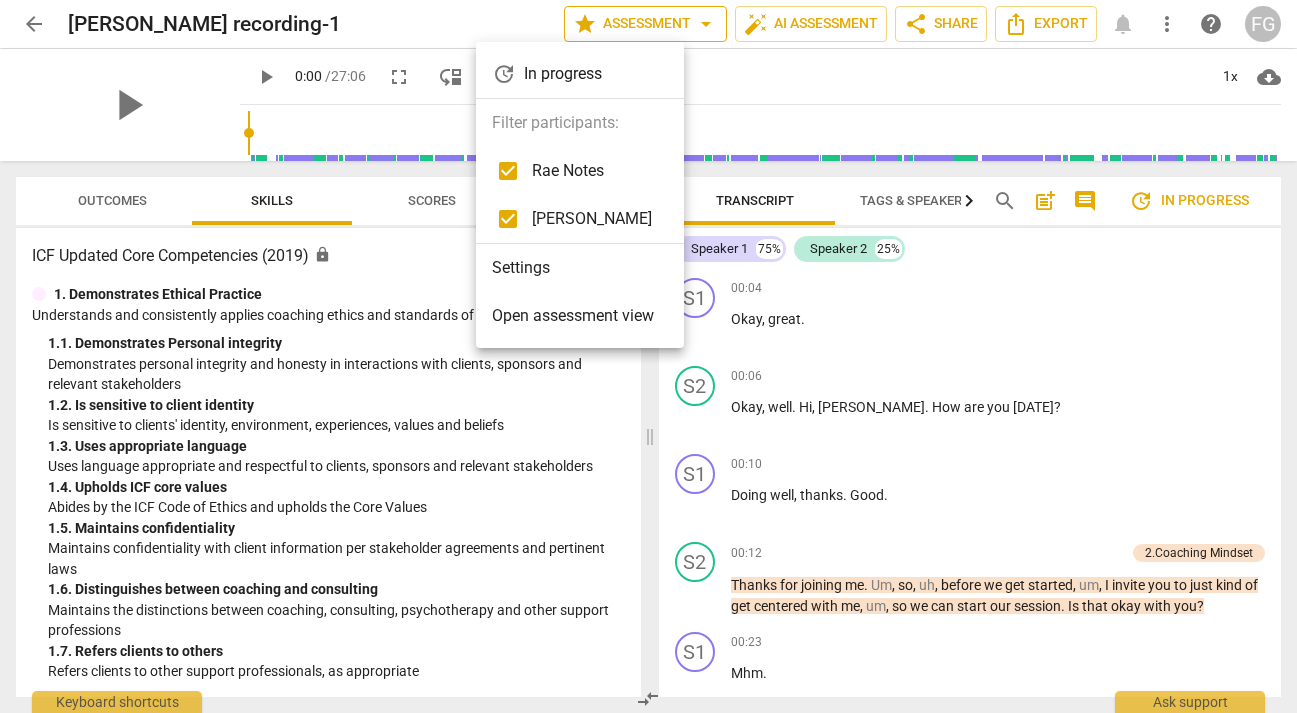 click at bounding box center (648, 356) 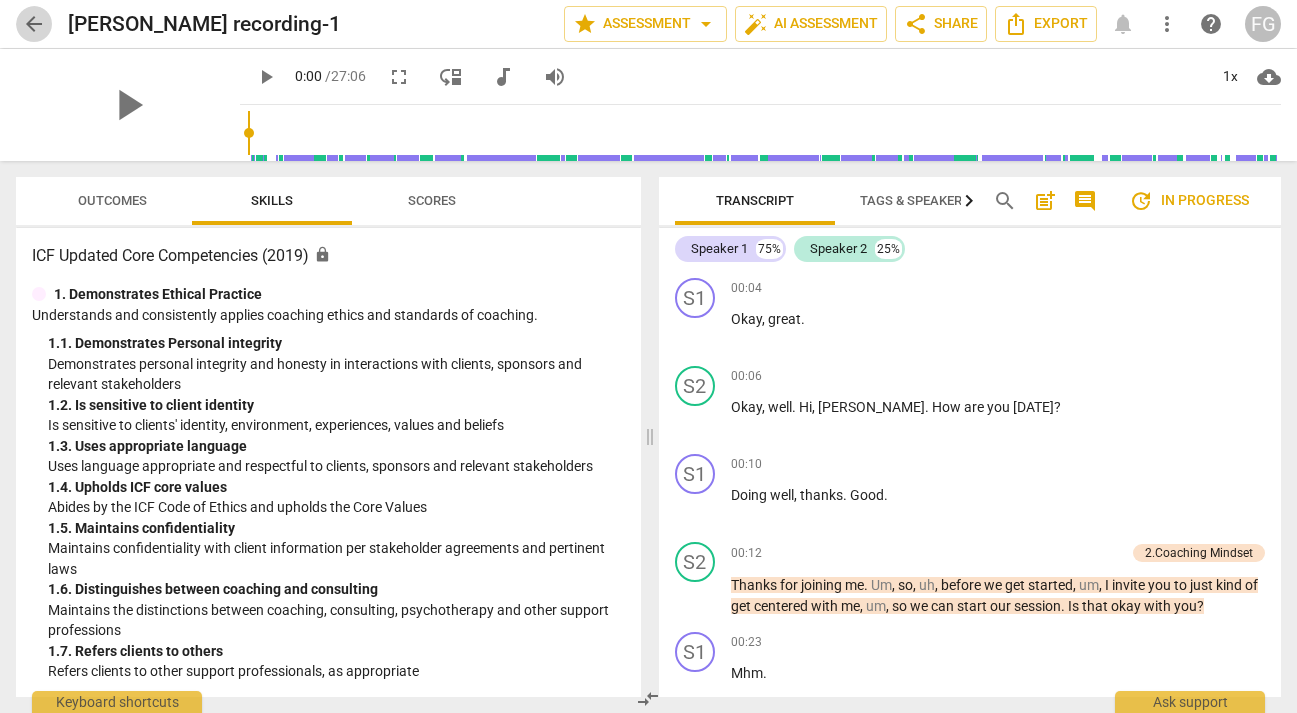 click on "arrow_back" at bounding box center (34, 24) 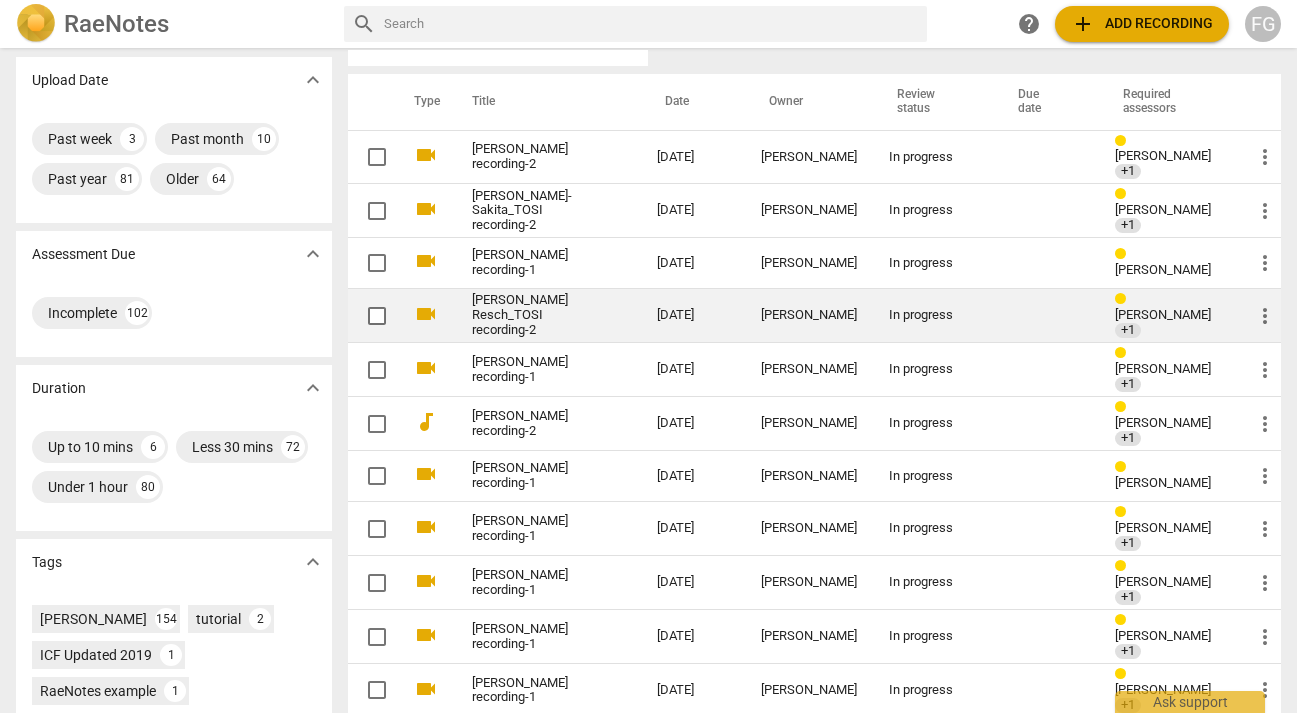 scroll, scrollTop: 190, scrollLeft: 0, axis: vertical 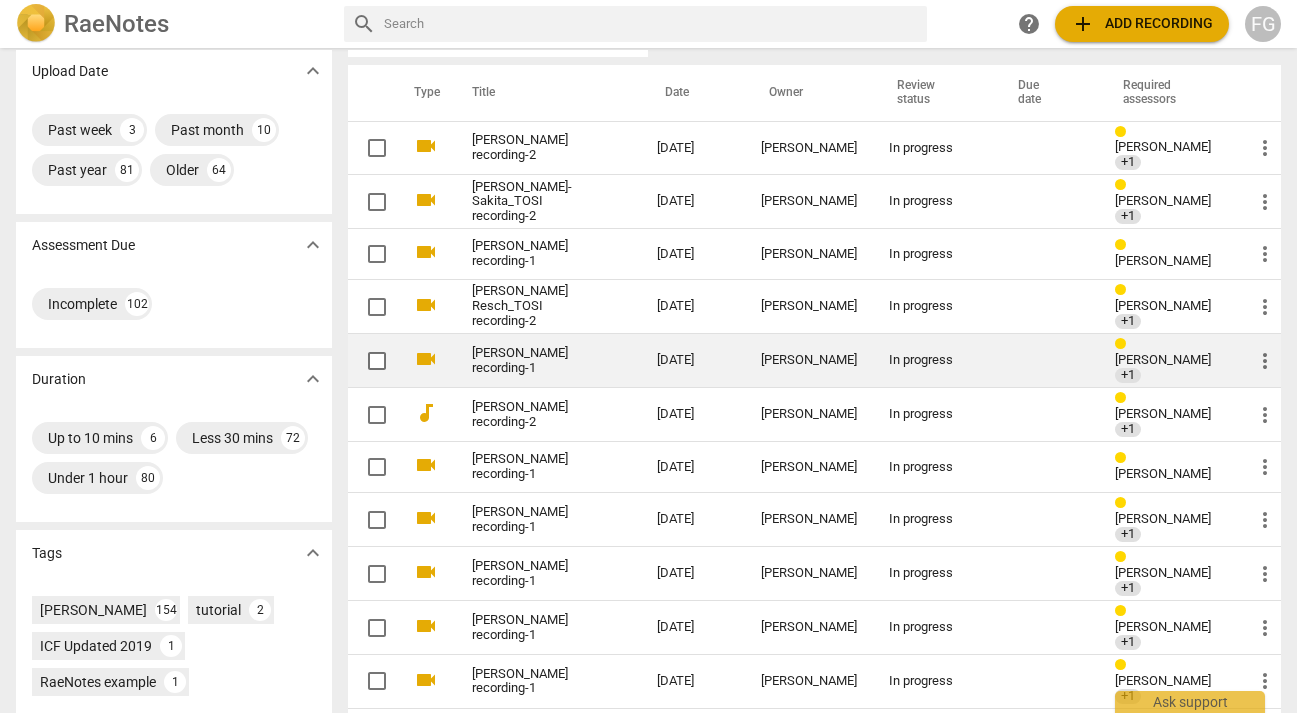 click on "[PERSON_NAME] recording-1" at bounding box center (528, 361) 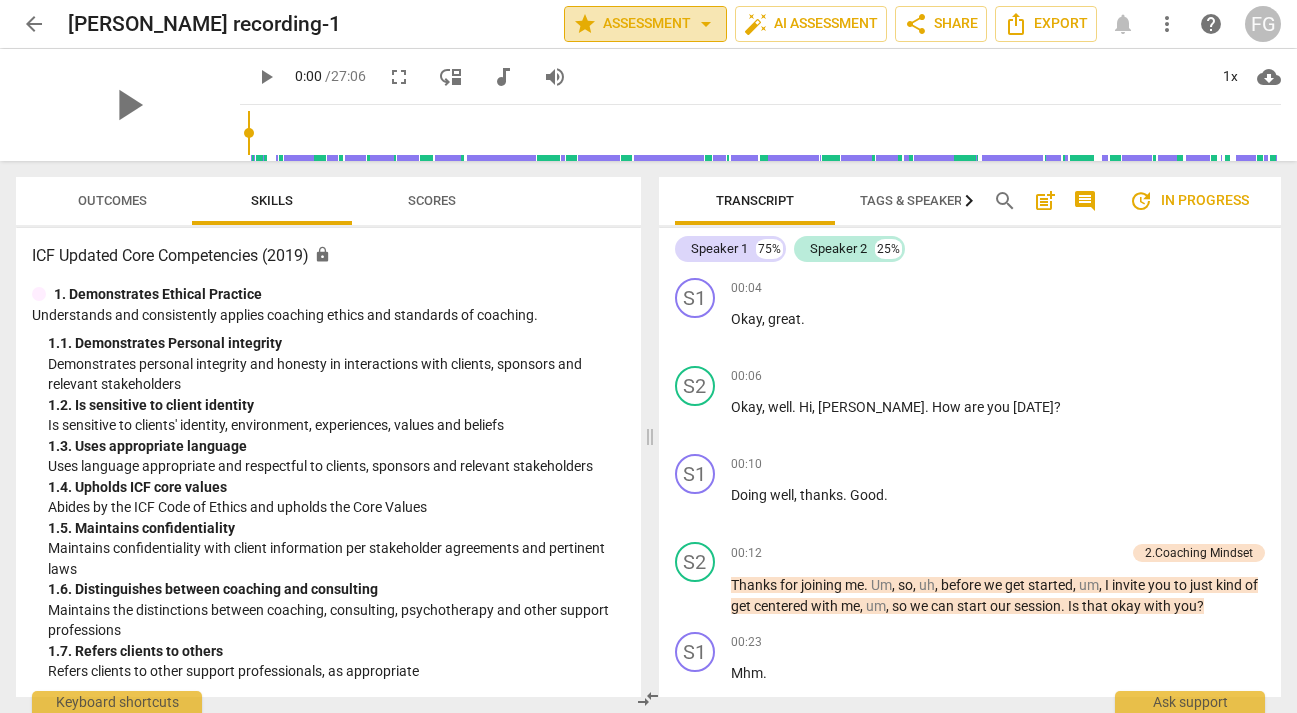 click on "star    Assessment   arrow_drop_down" at bounding box center (645, 24) 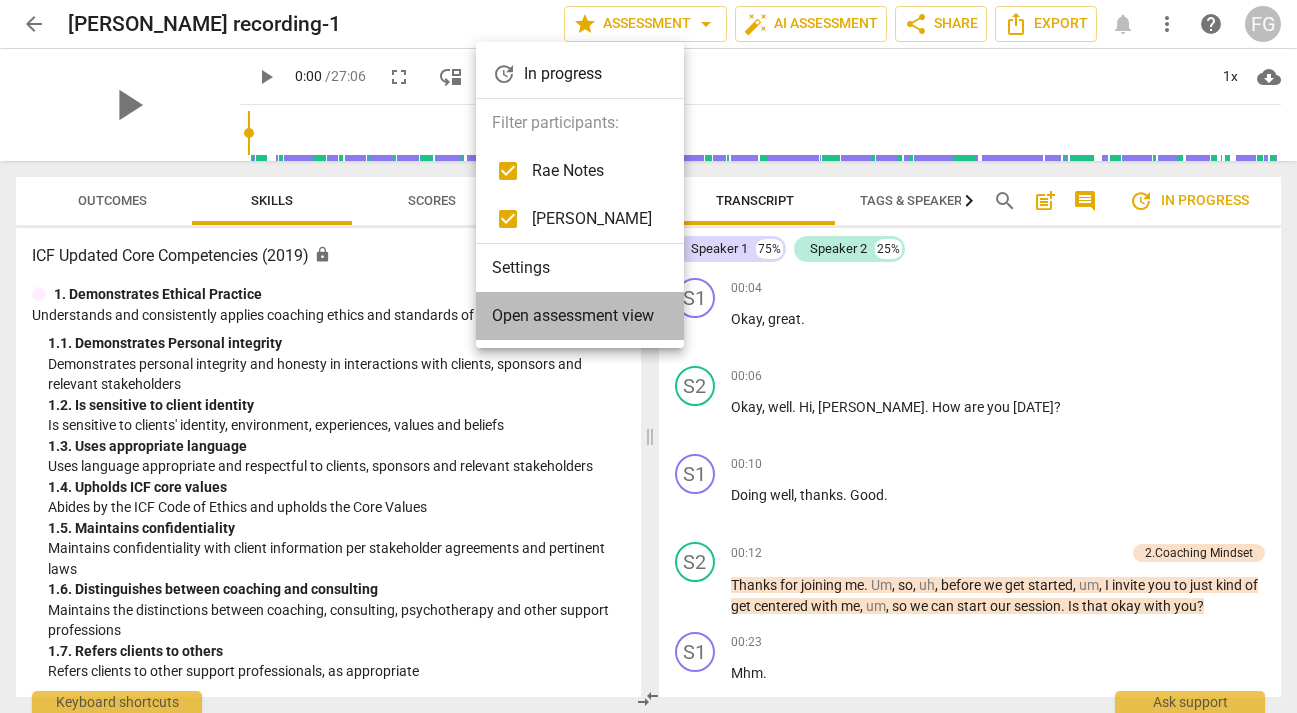 click on "Open assessment view" at bounding box center [573, 316] 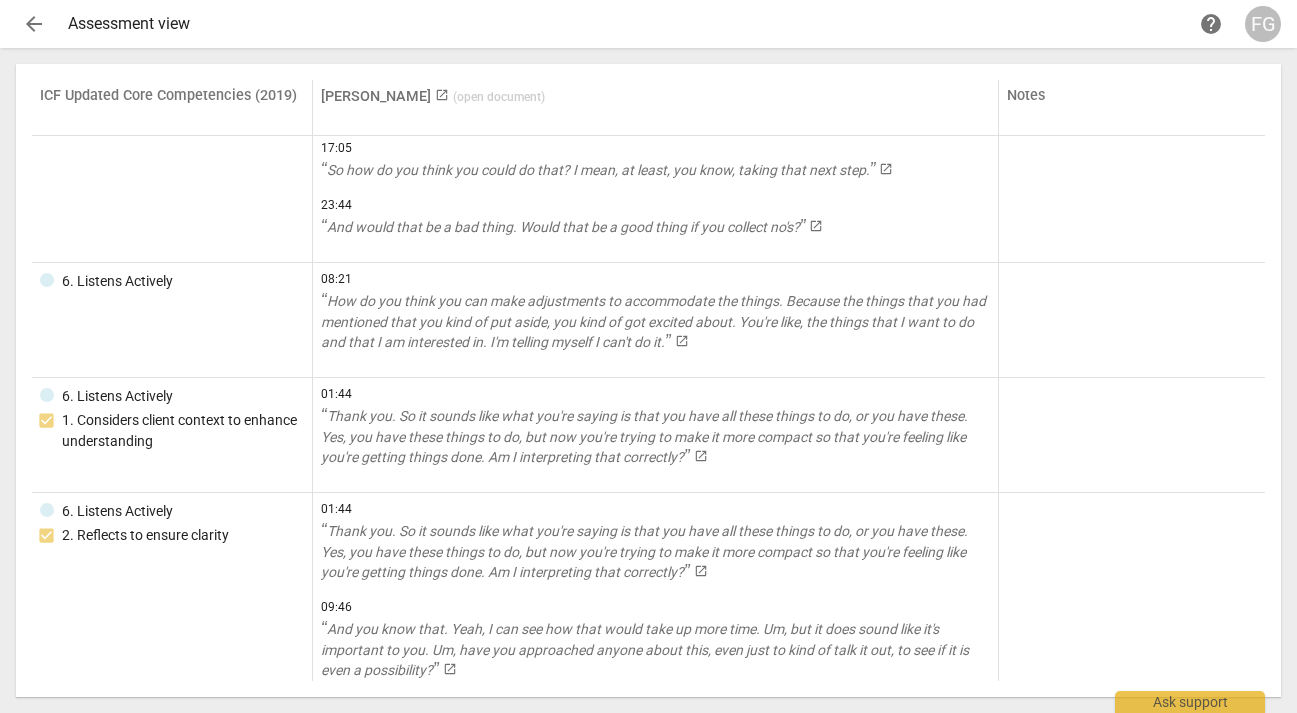 scroll, scrollTop: 0, scrollLeft: 0, axis: both 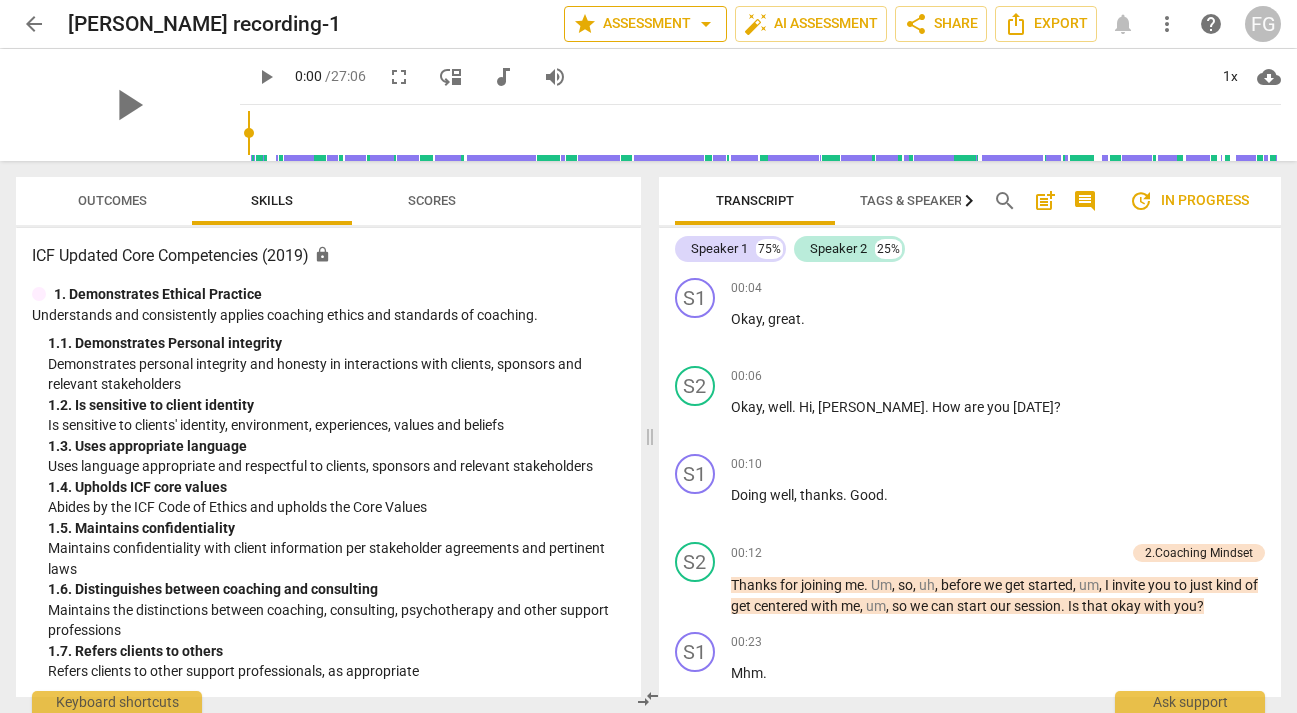 click on "star    Assessment   arrow_drop_down" at bounding box center (645, 24) 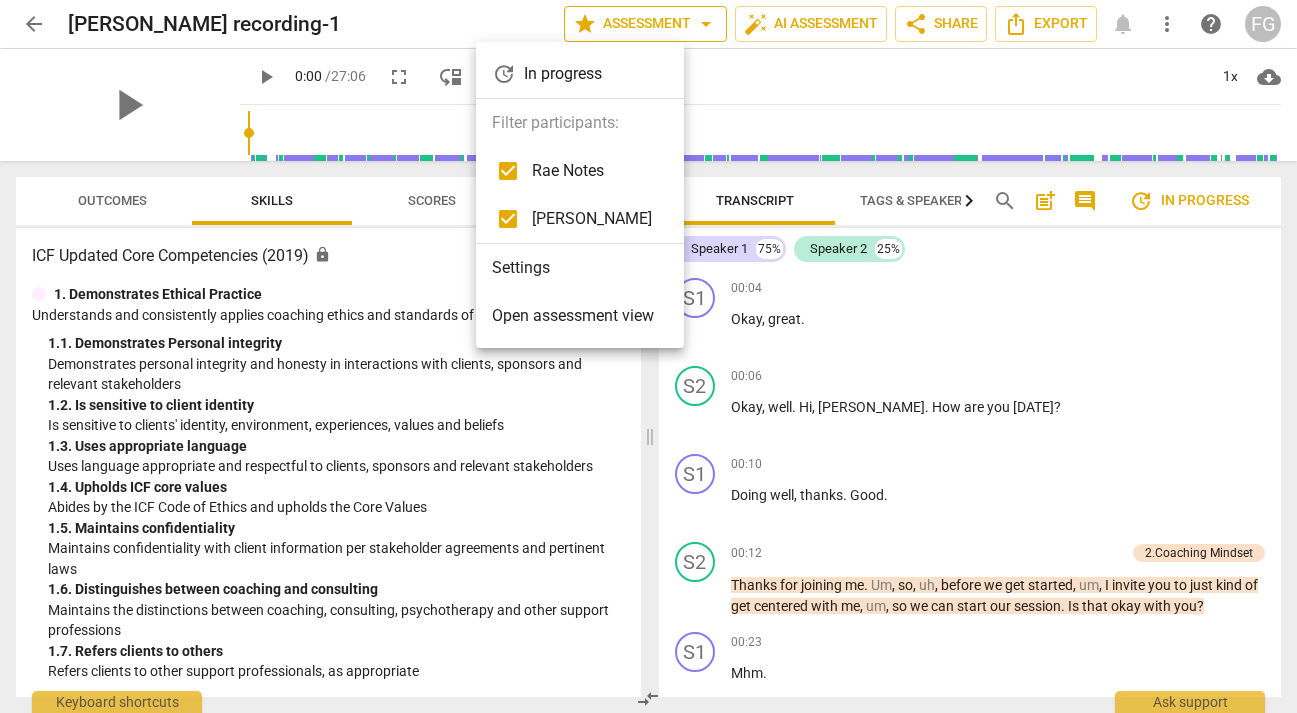 click at bounding box center [648, 356] 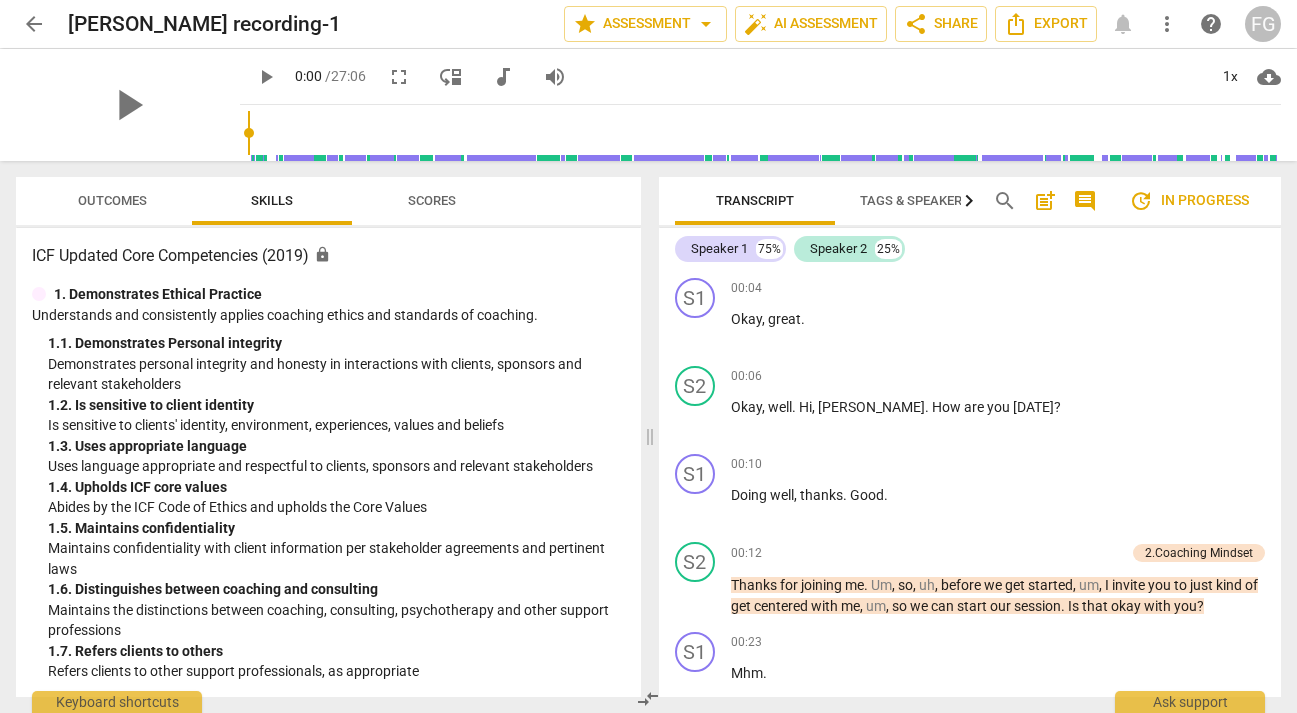 click on "arrow_back" at bounding box center [34, 24] 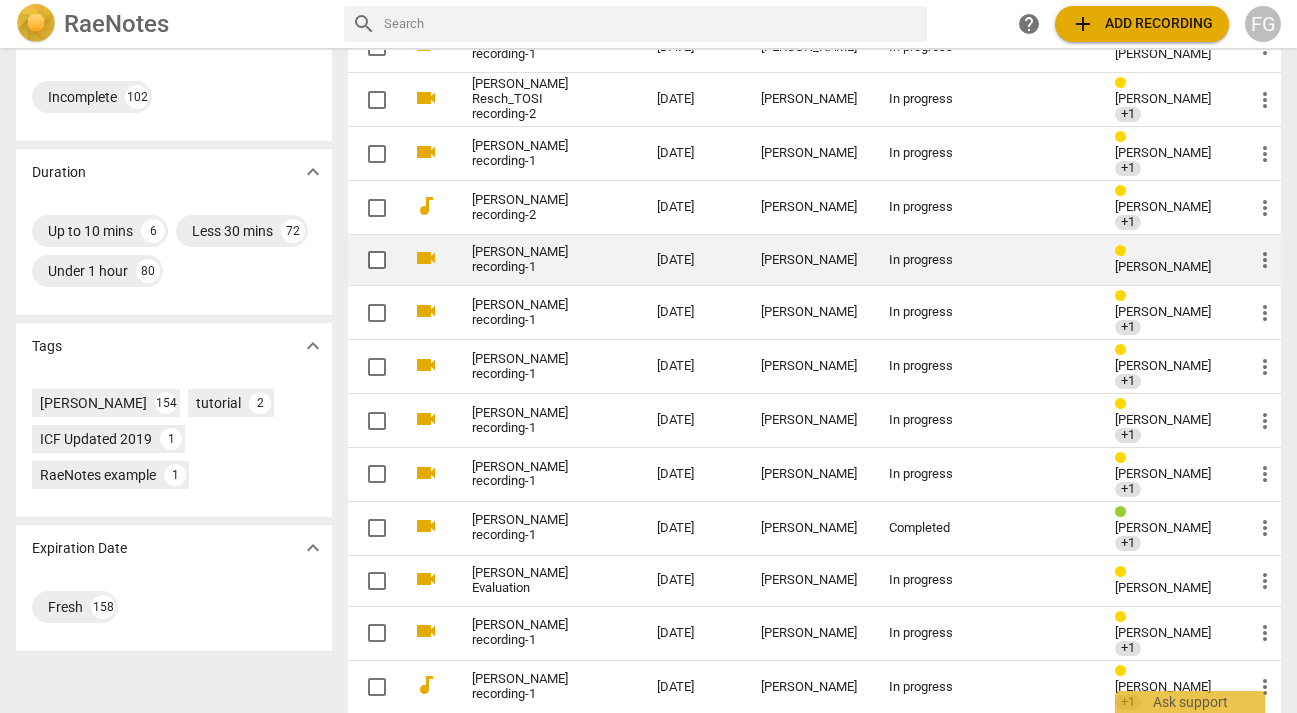 scroll, scrollTop: 408, scrollLeft: 0, axis: vertical 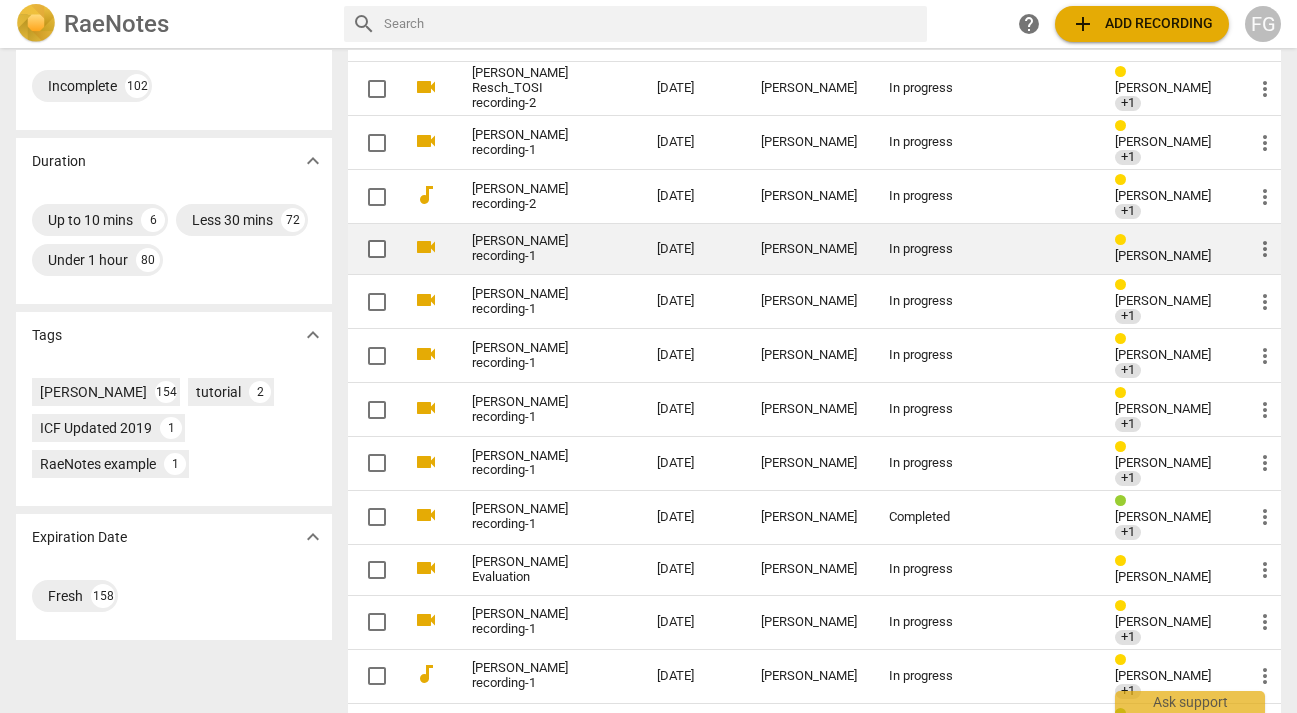 click on "[PERSON_NAME] recording-1" at bounding box center [528, 249] 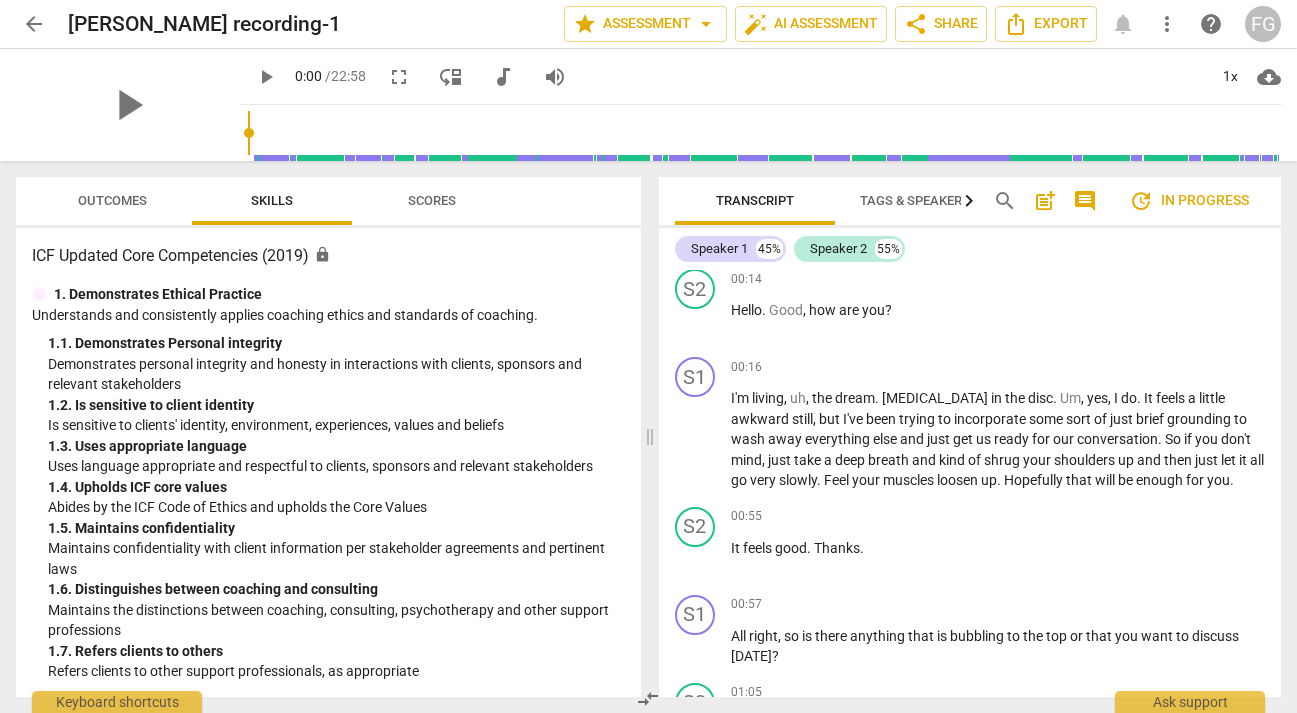 scroll, scrollTop: 0, scrollLeft: 0, axis: both 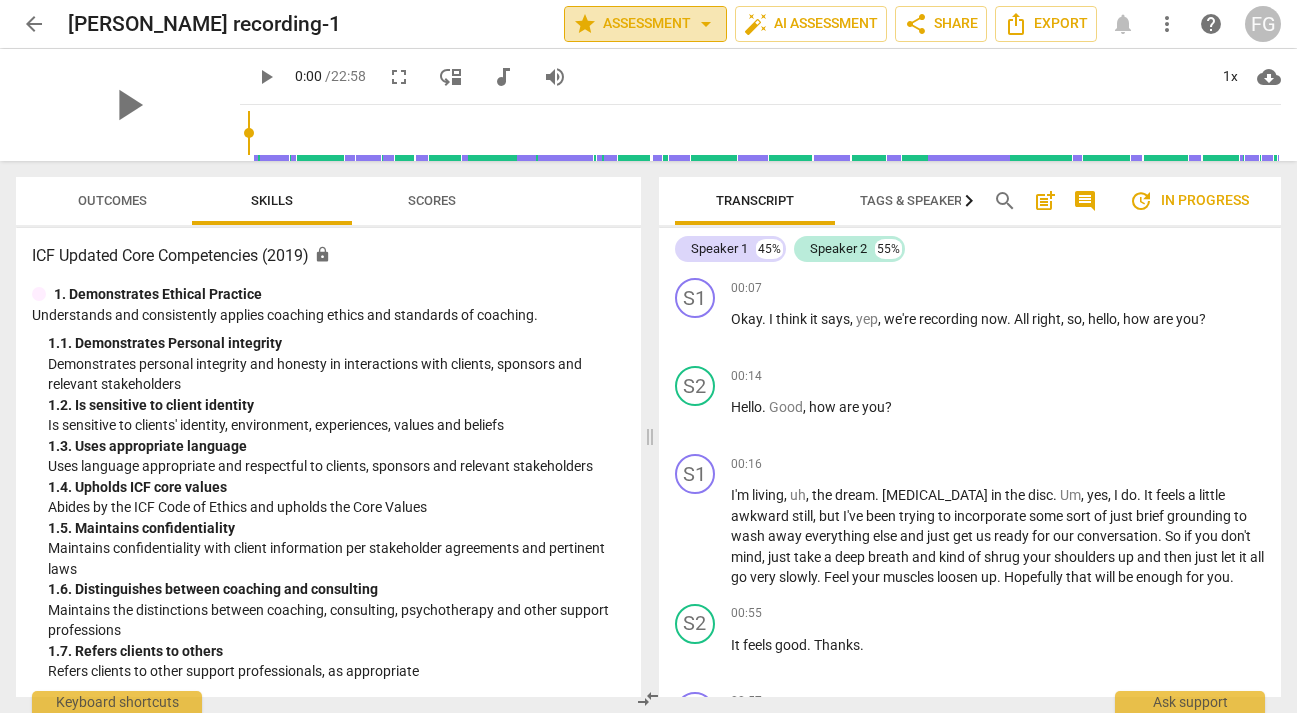 click on "star    Assessment   arrow_drop_down" at bounding box center [645, 24] 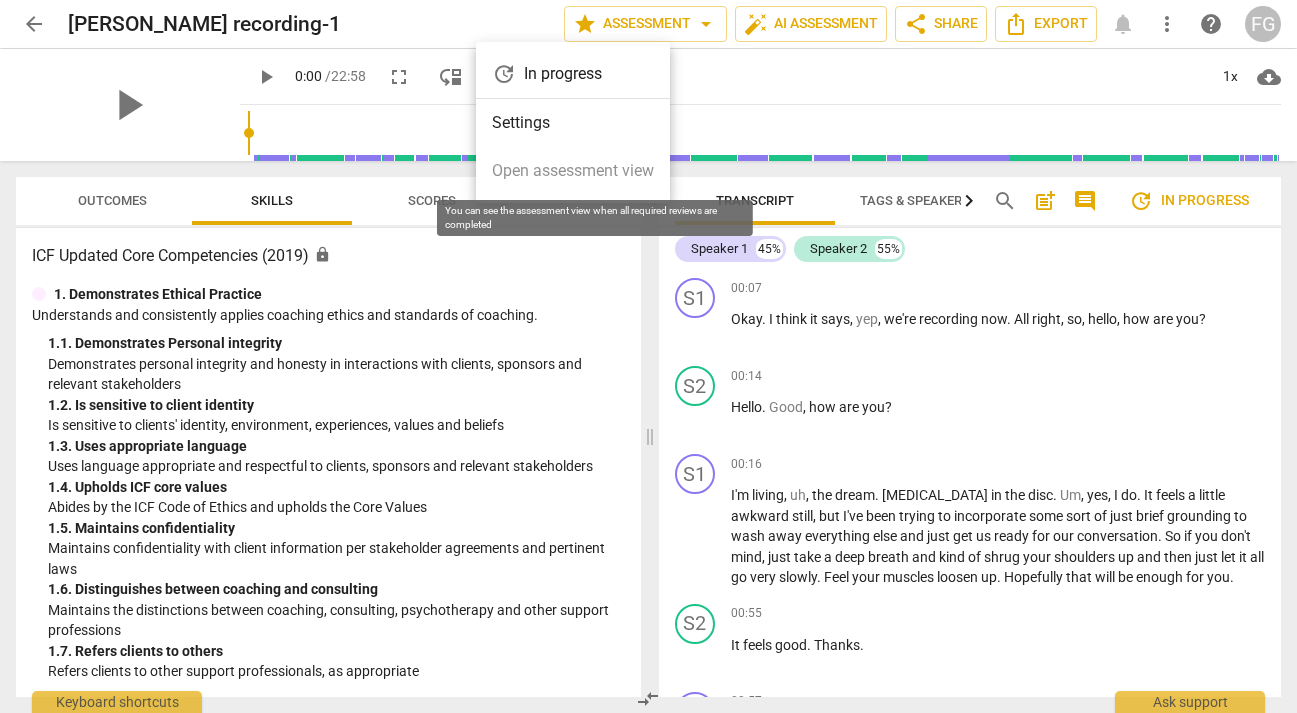 click on "Open assessment view" at bounding box center (573, 171) 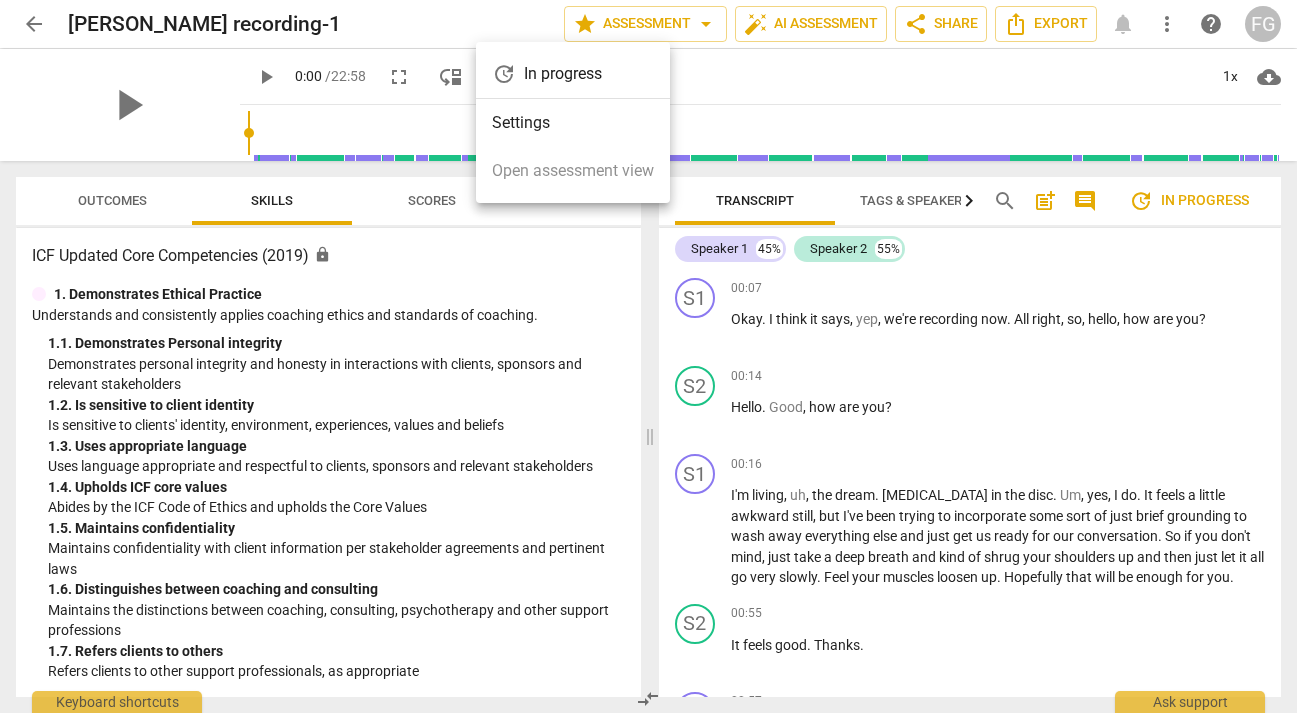 click at bounding box center (648, 356) 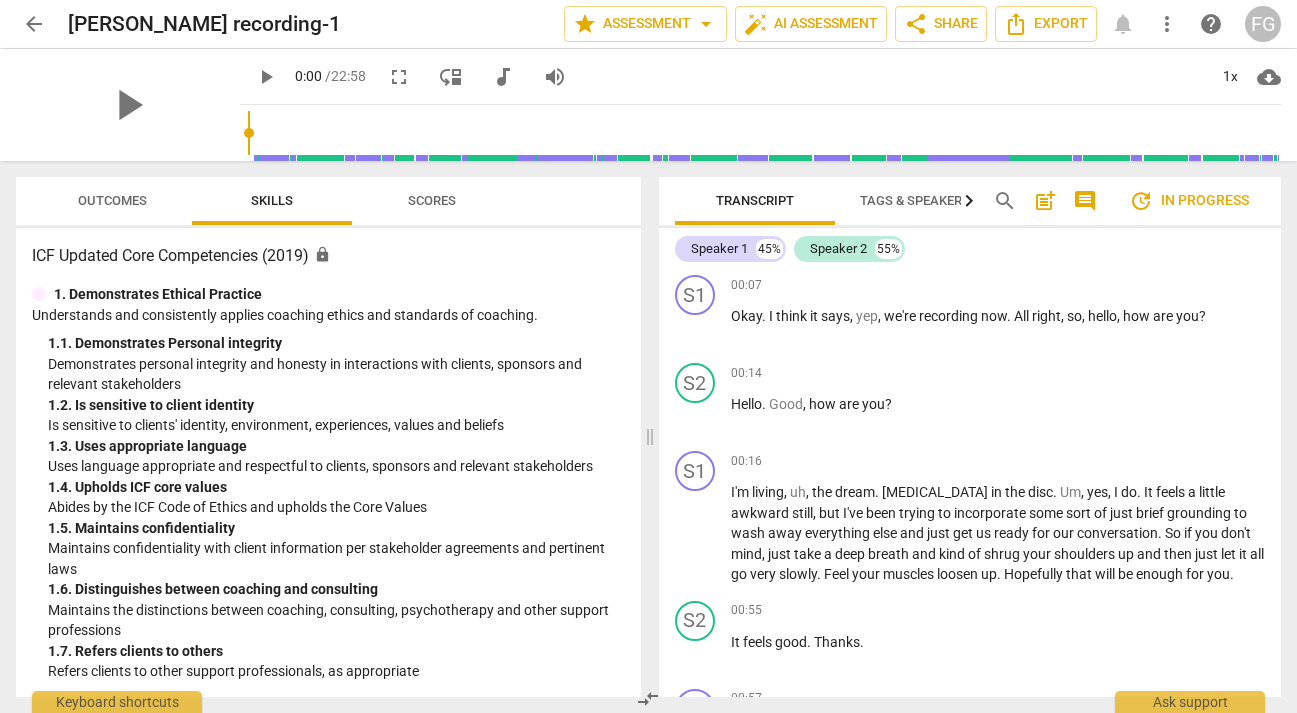 scroll, scrollTop: 0, scrollLeft: 0, axis: both 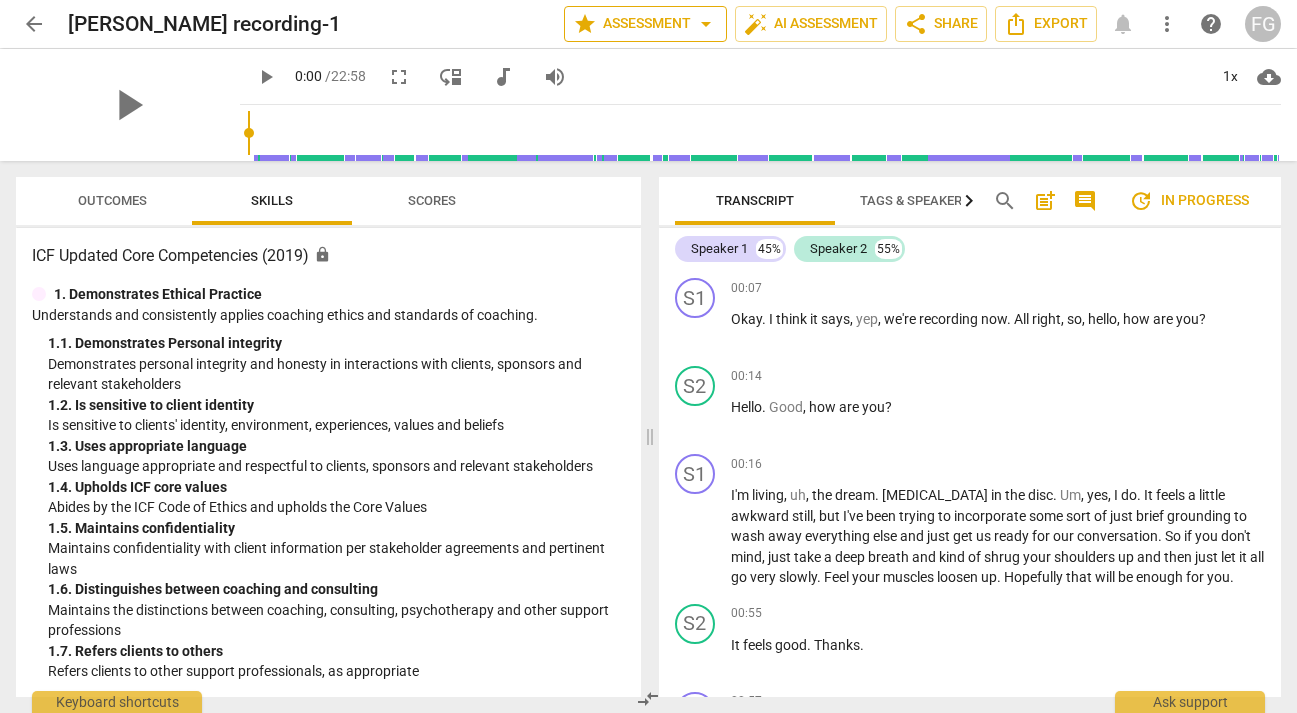 click on "arrow_drop_down" at bounding box center [706, 24] 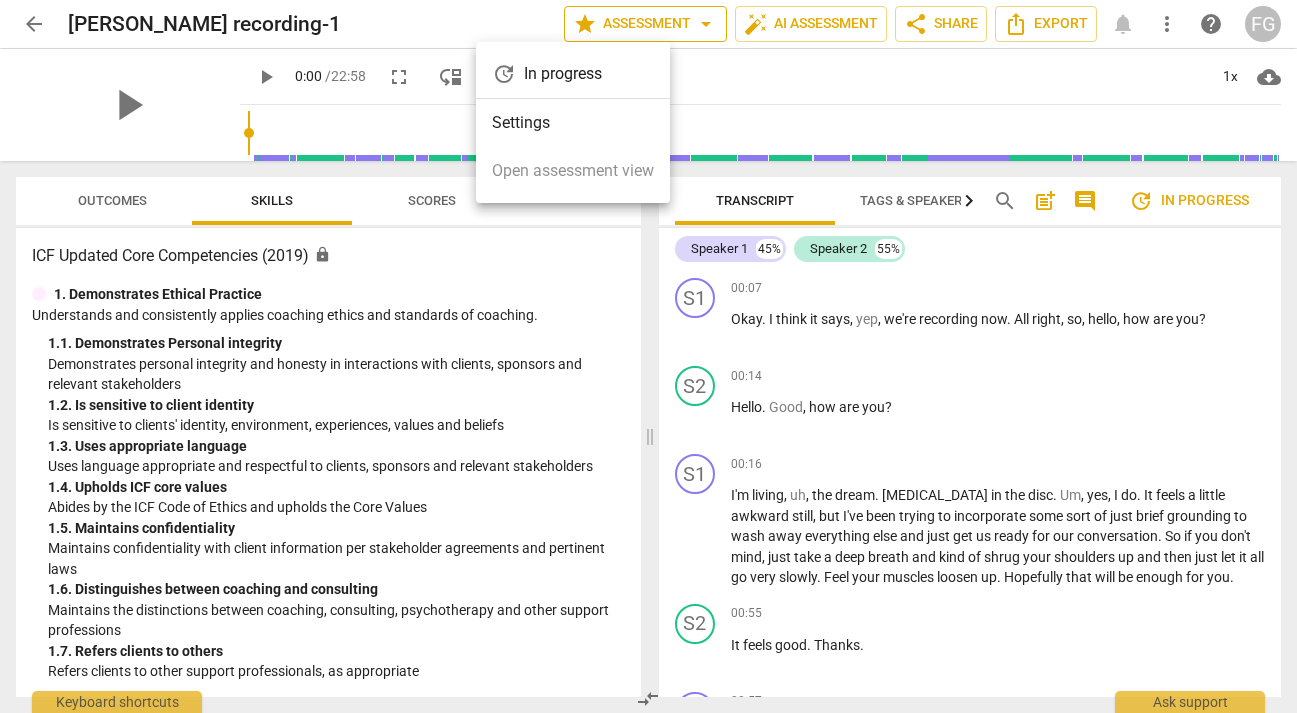 click at bounding box center [648, 356] 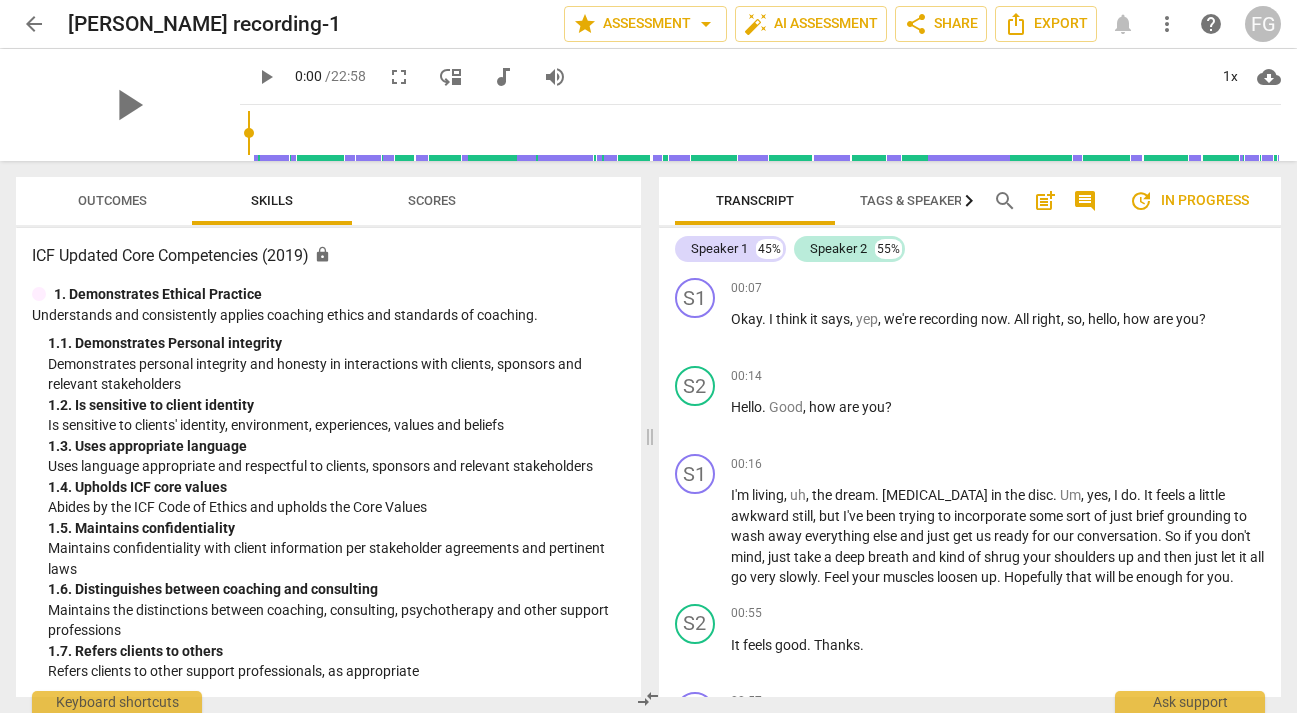 click on "arrow_back" at bounding box center (34, 24) 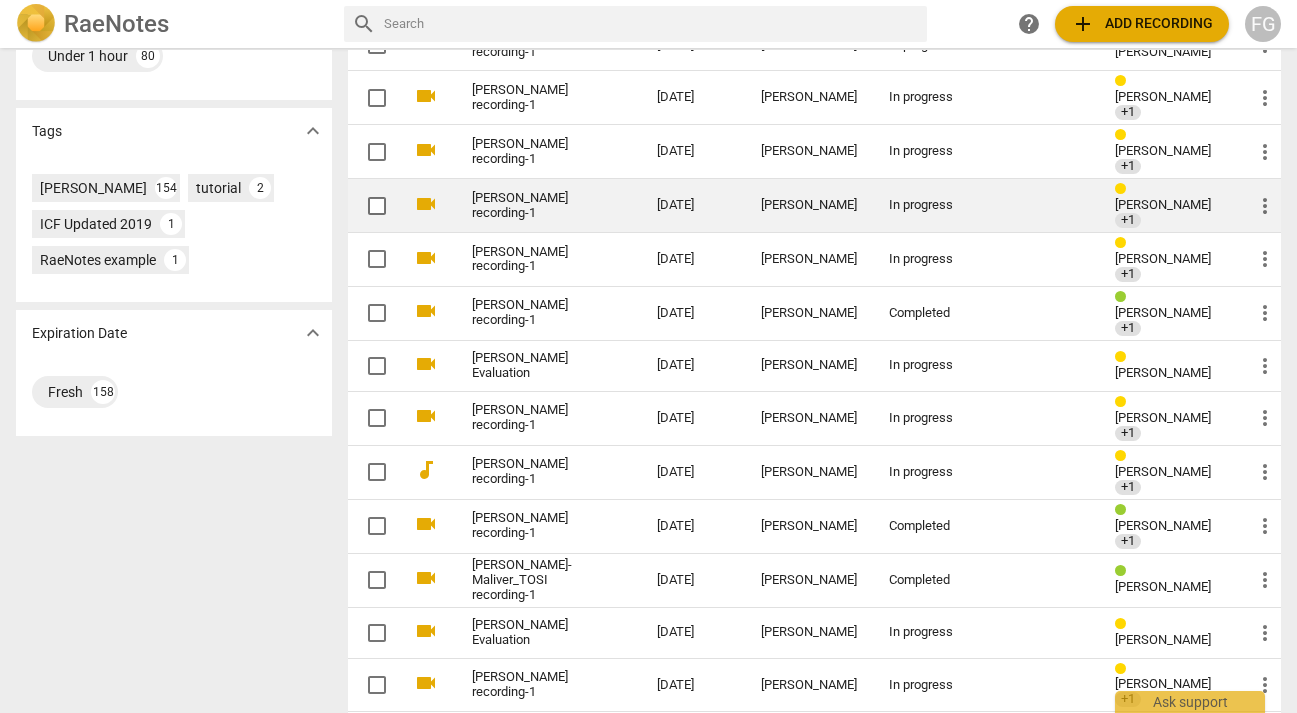 scroll, scrollTop: 613, scrollLeft: 0, axis: vertical 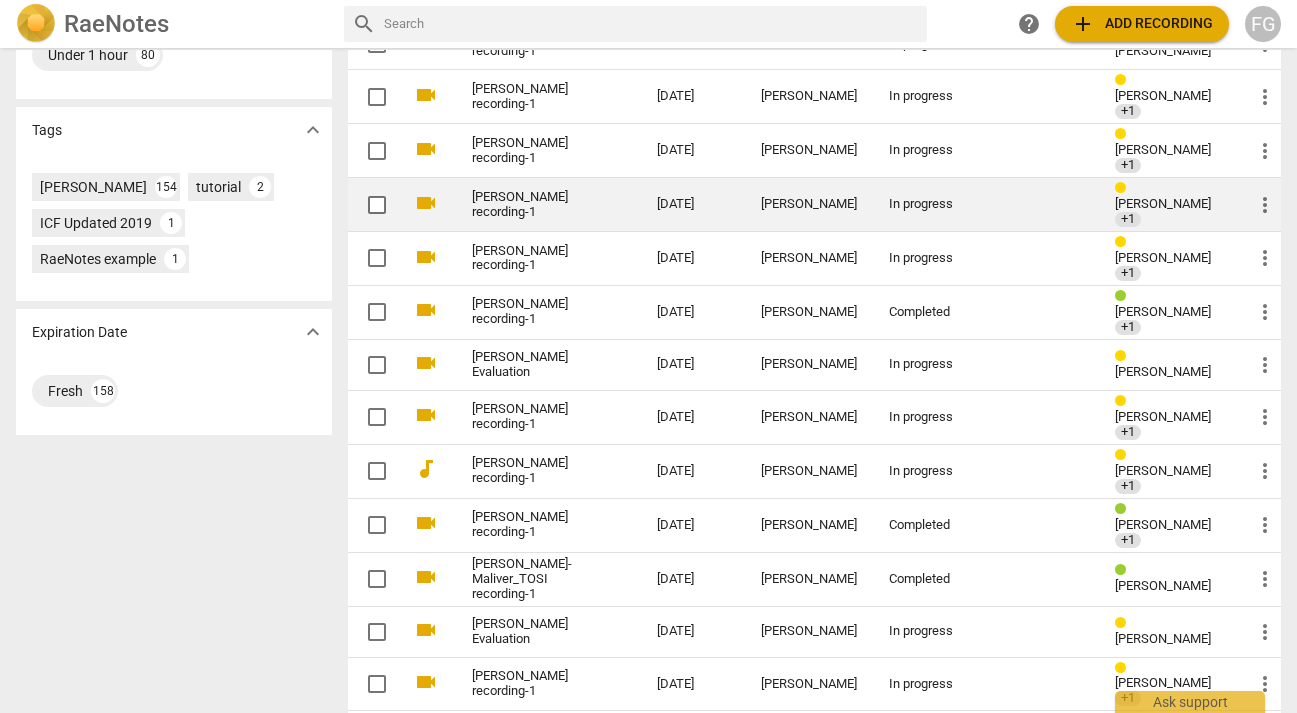 click on "[PERSON_NAME] recording-1" at bounding box center (528, 205) 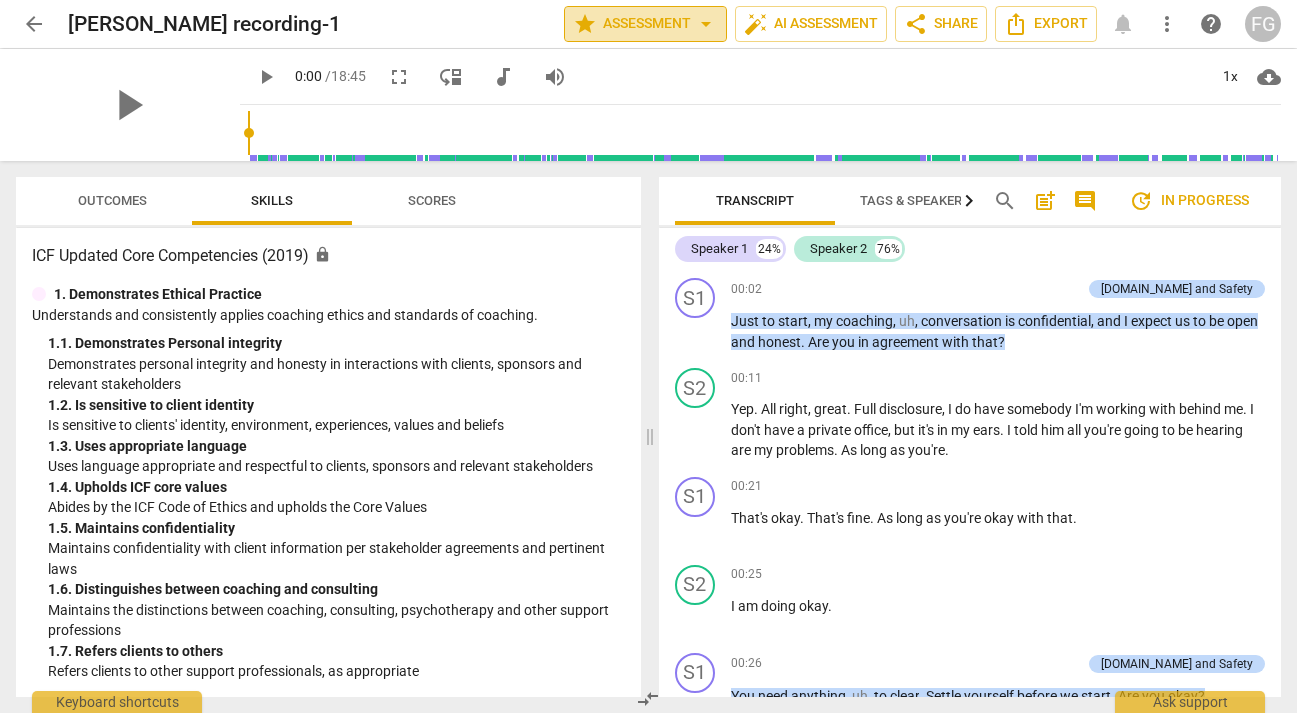 click on "star    Assessment   arrow_drop_down" at bounding box center (645, 24) 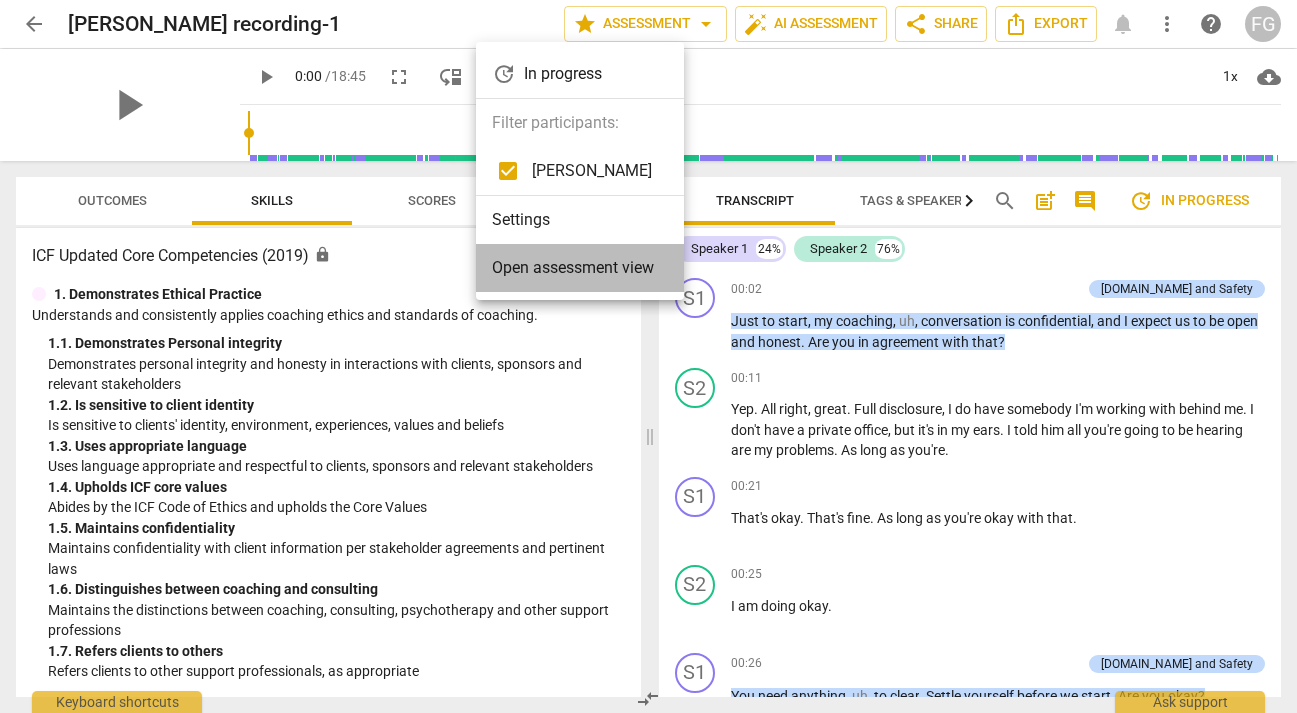 click on "Open assessment view" at bounding box center (573, 268) 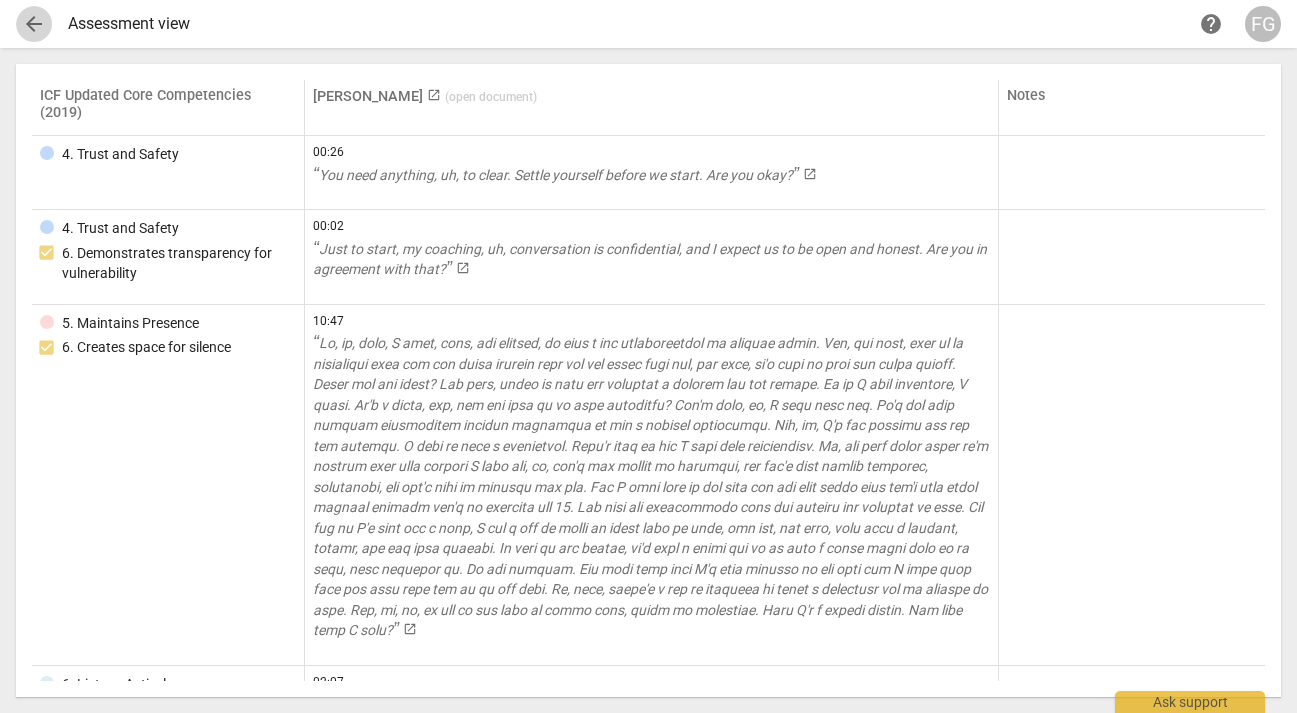 click on "arrow_back" at bounding box center (34, 24) 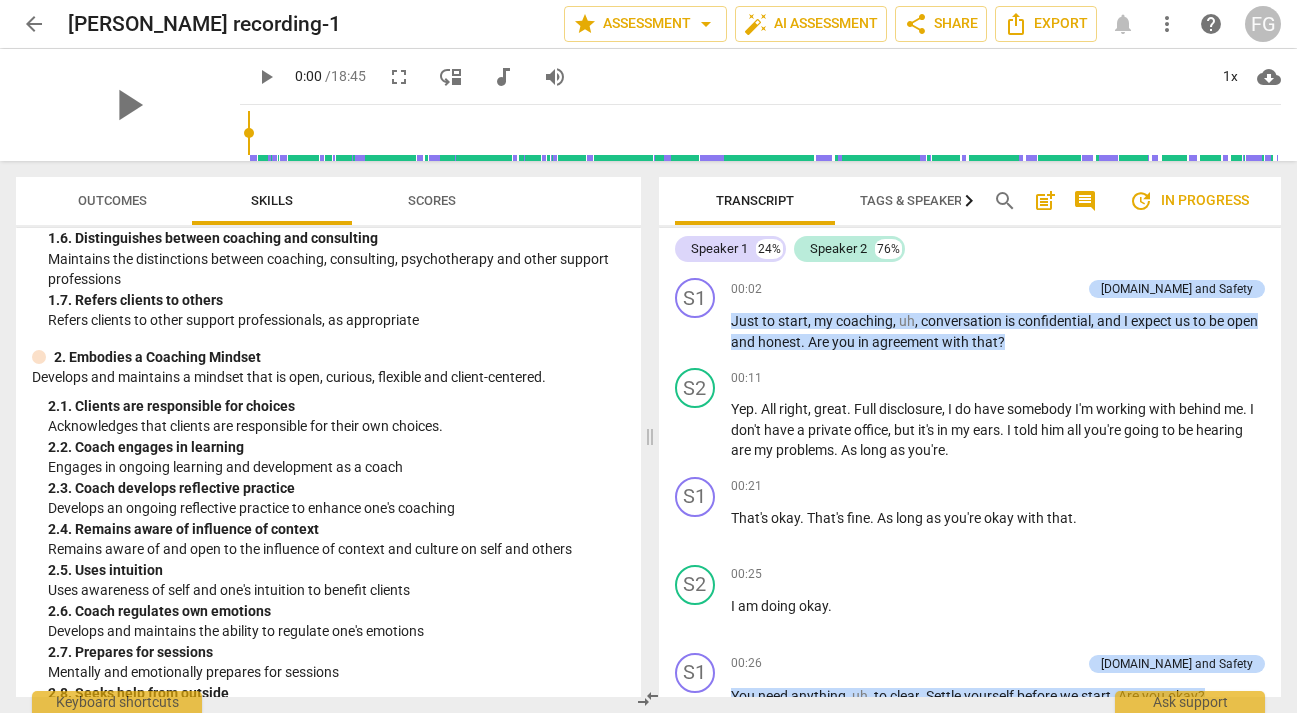 scroll, scrollTop: 361, scrollLeft: 0, axis: vertical 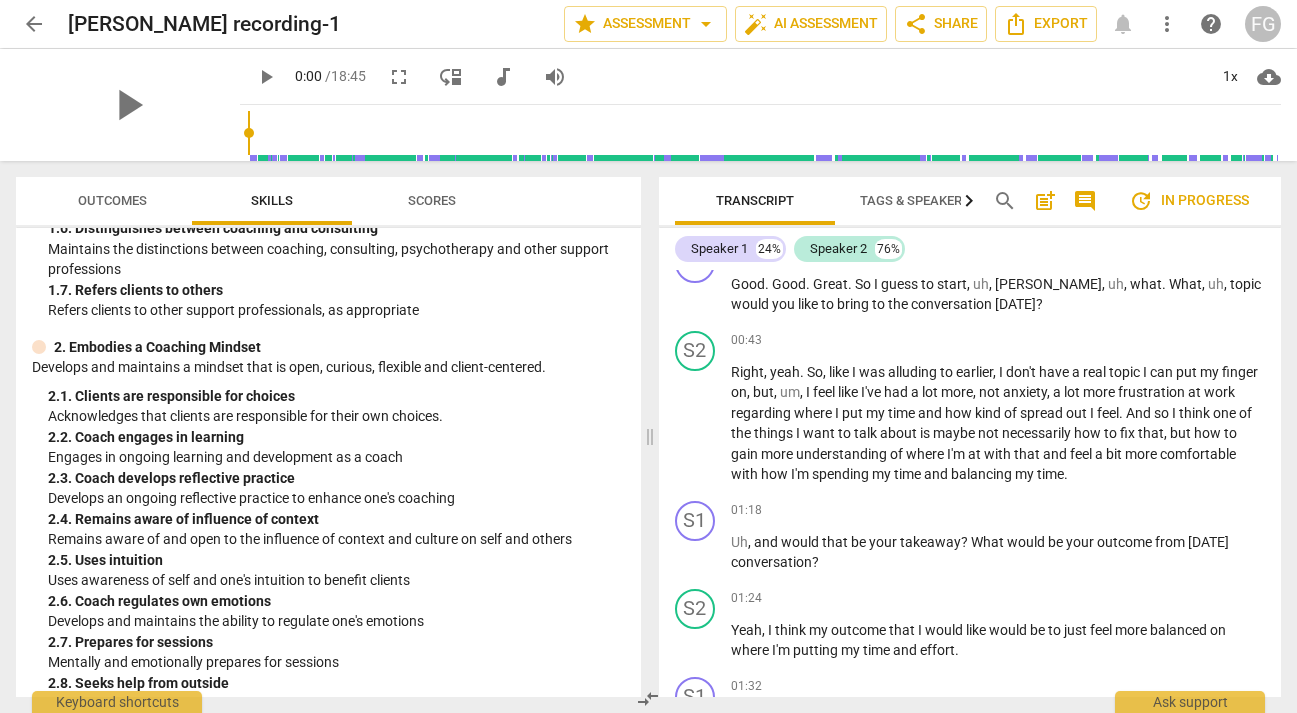 click on "arrow_back" at bounding box center (34, 24) 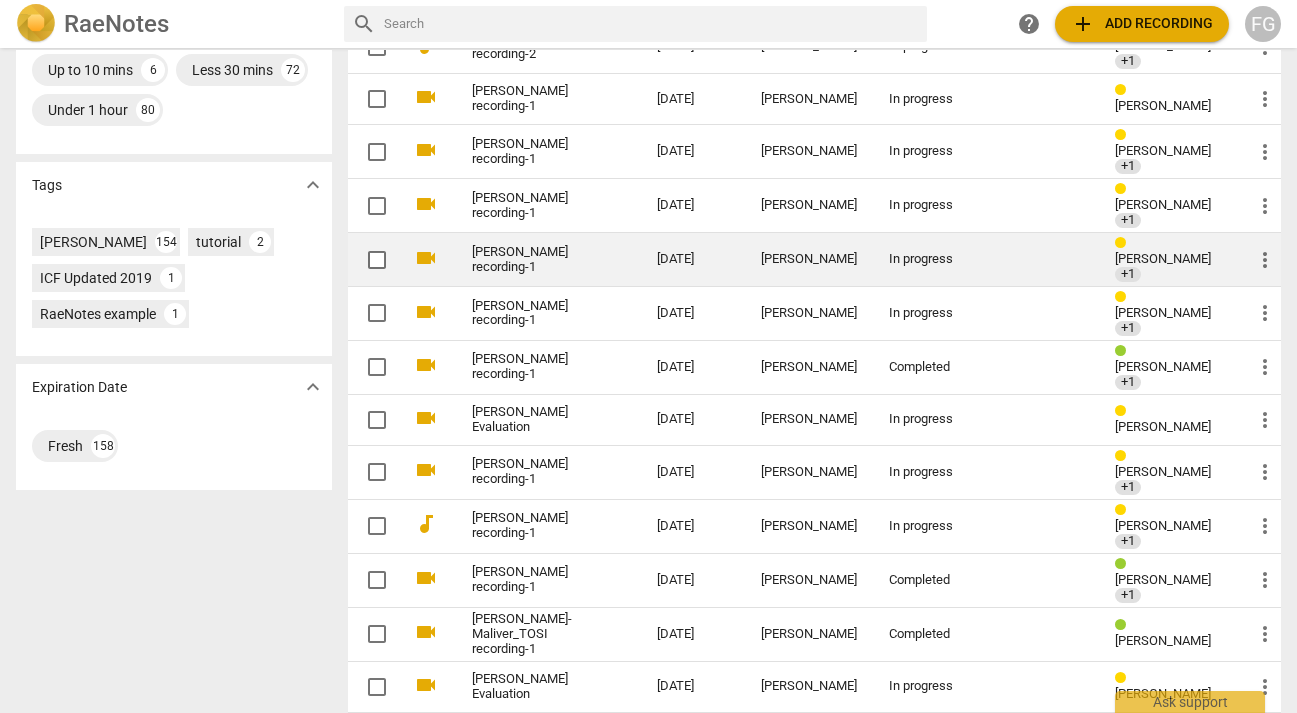 scroll, scrollTop: 560, scrollLeft: 0, axis: vertical 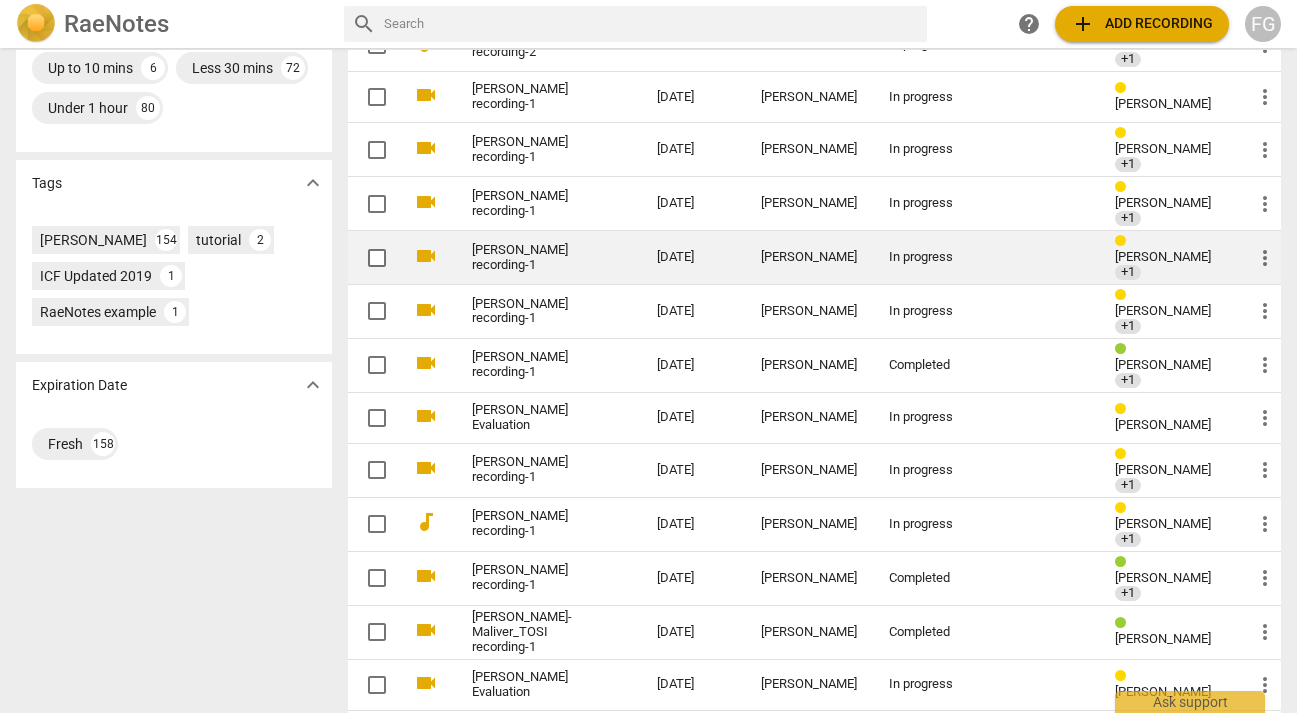 click on "[PERSON_NAME] recording-1" at bounding box center (528, 258) 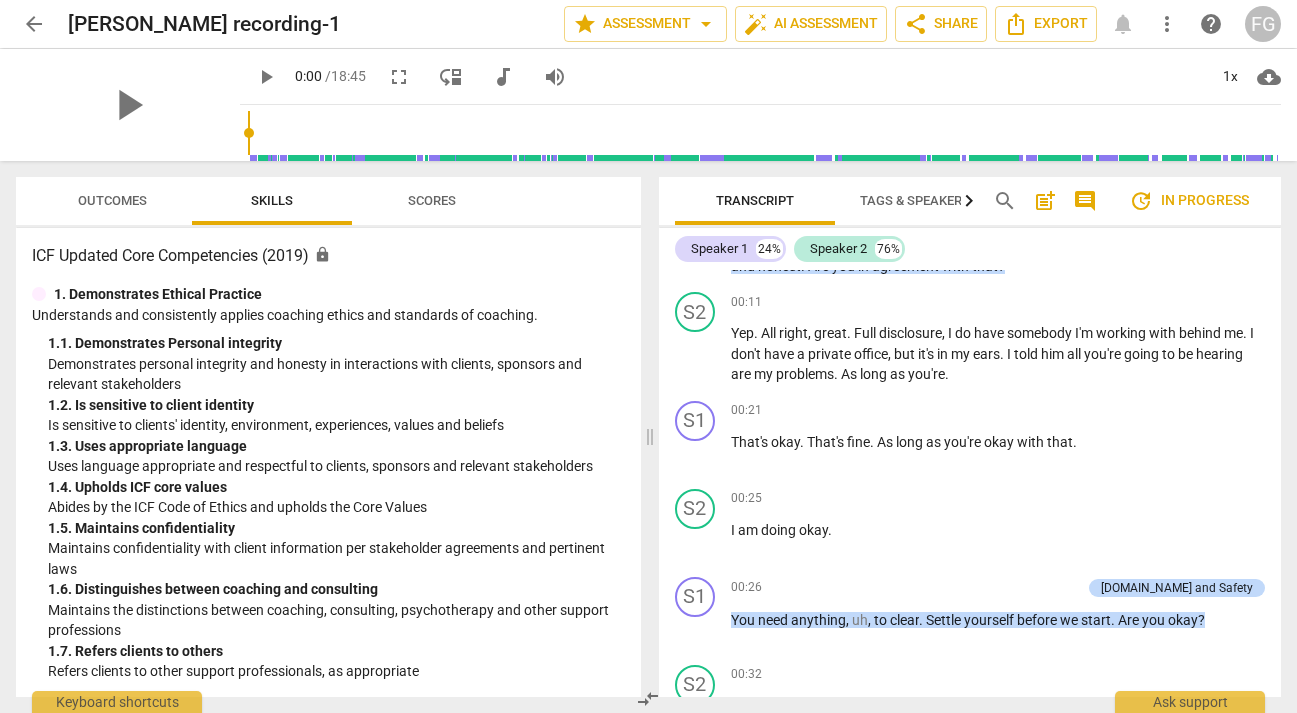 scroll, scrollTop: 109, scrollLeft: 0, axis: vertical 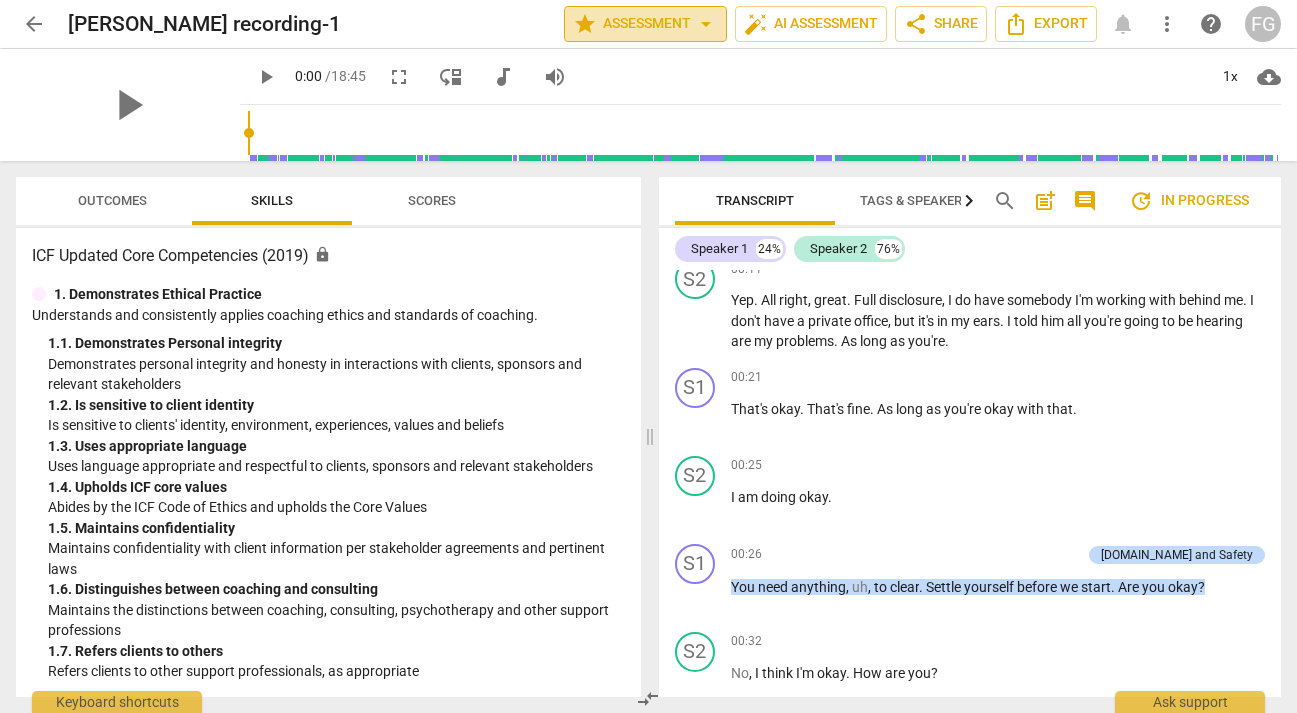 click on "star    Assessment   arrow_drop_down" at bounding box center (645, 24) 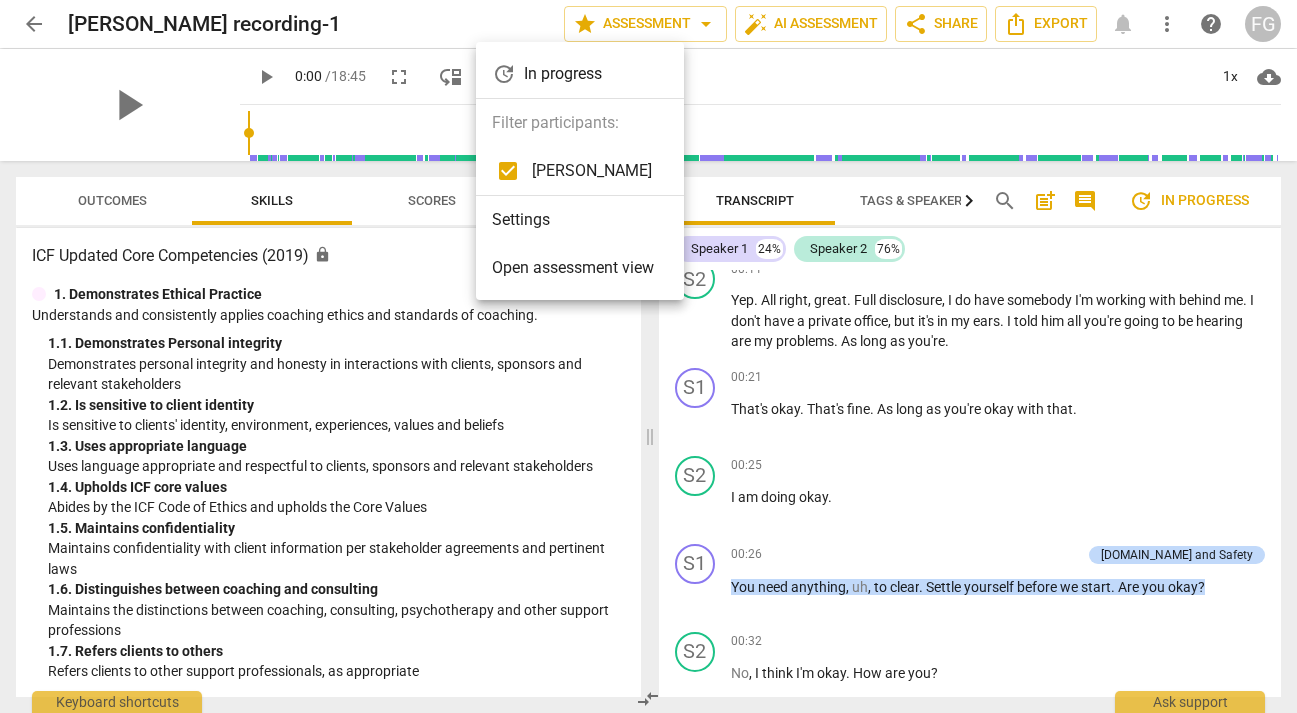 click on "Open assessment view" at bounding box center (573, 268) 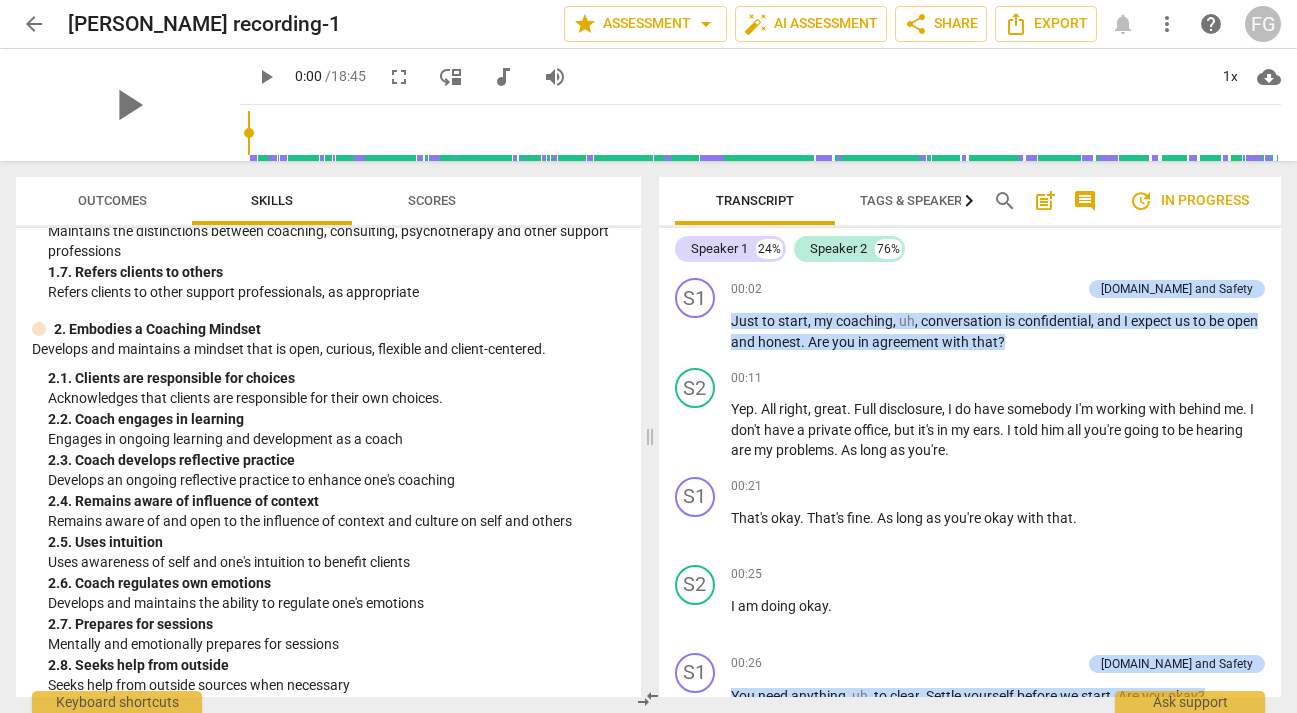 scroll, scrollTop: 384, scrollLeft: 0, axis: vertical 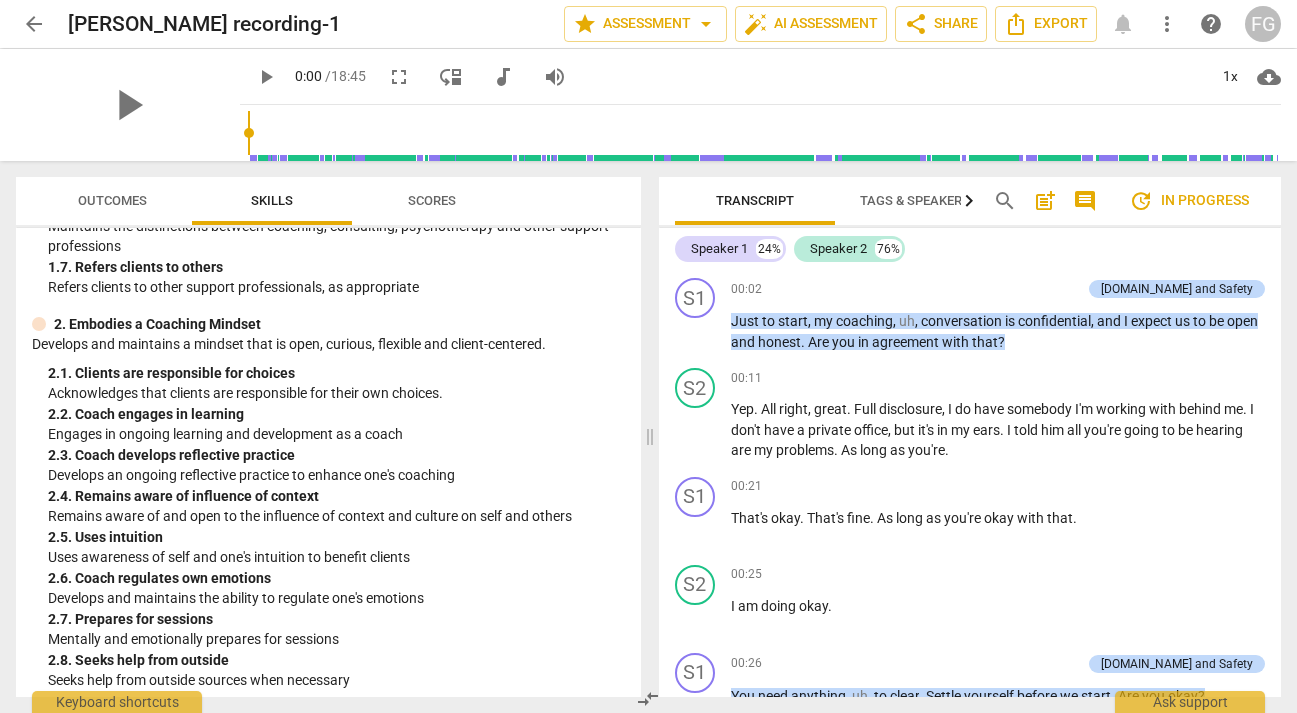 click on "arrow_back" at bounding box center (34, 24) 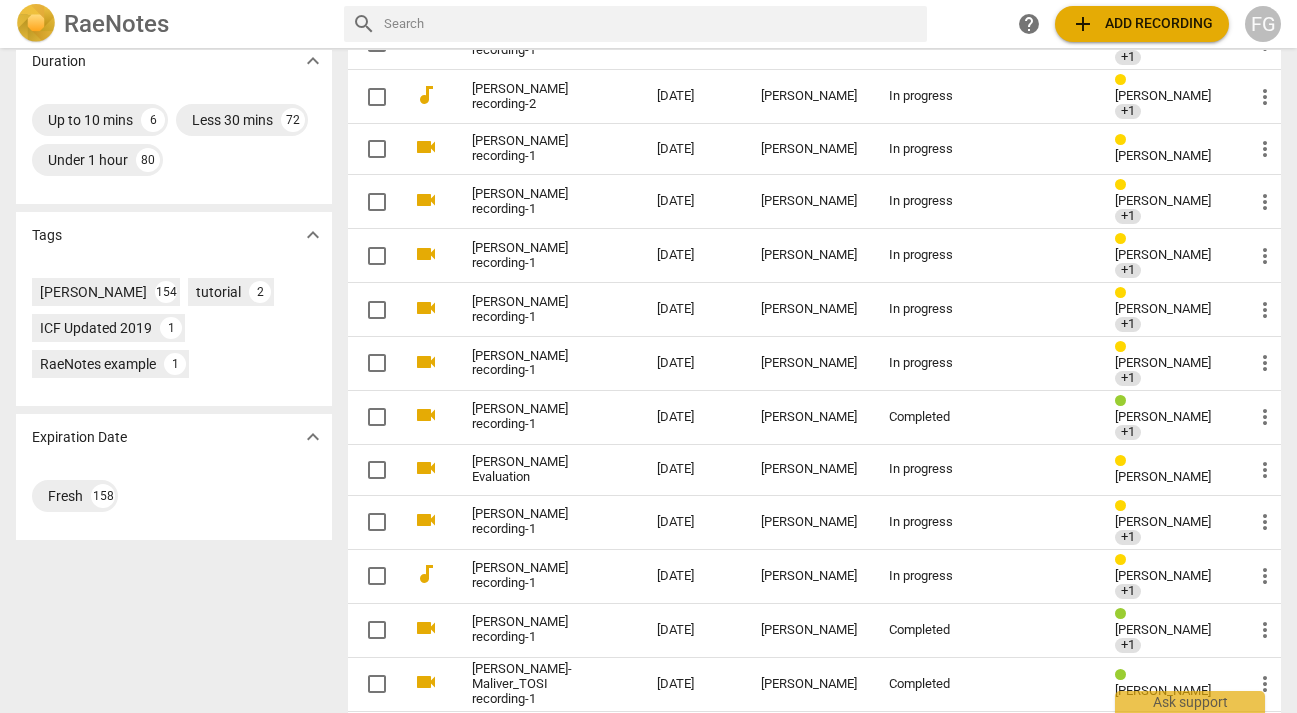 scroll, scrollTop: 526, scrollLeft: 0, axis: vertical 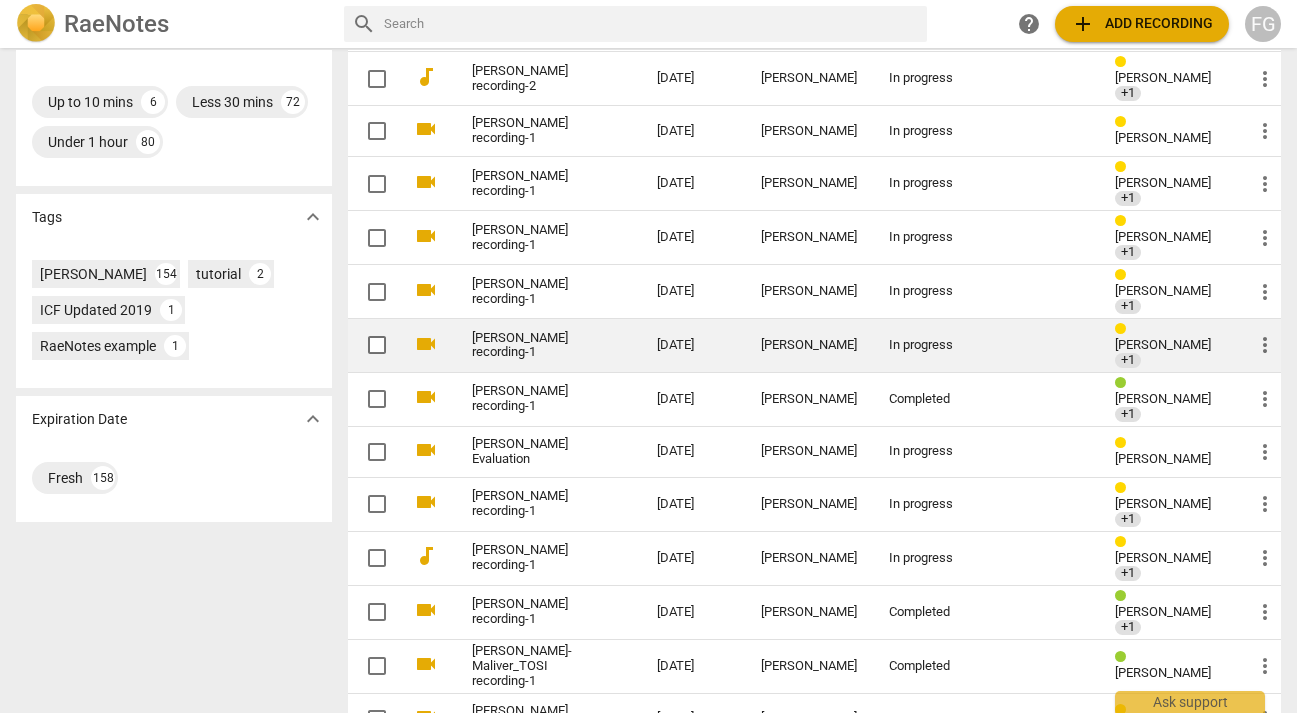 click on "[PERSON_NAME] recording-1" at bounding box center [528, 346] 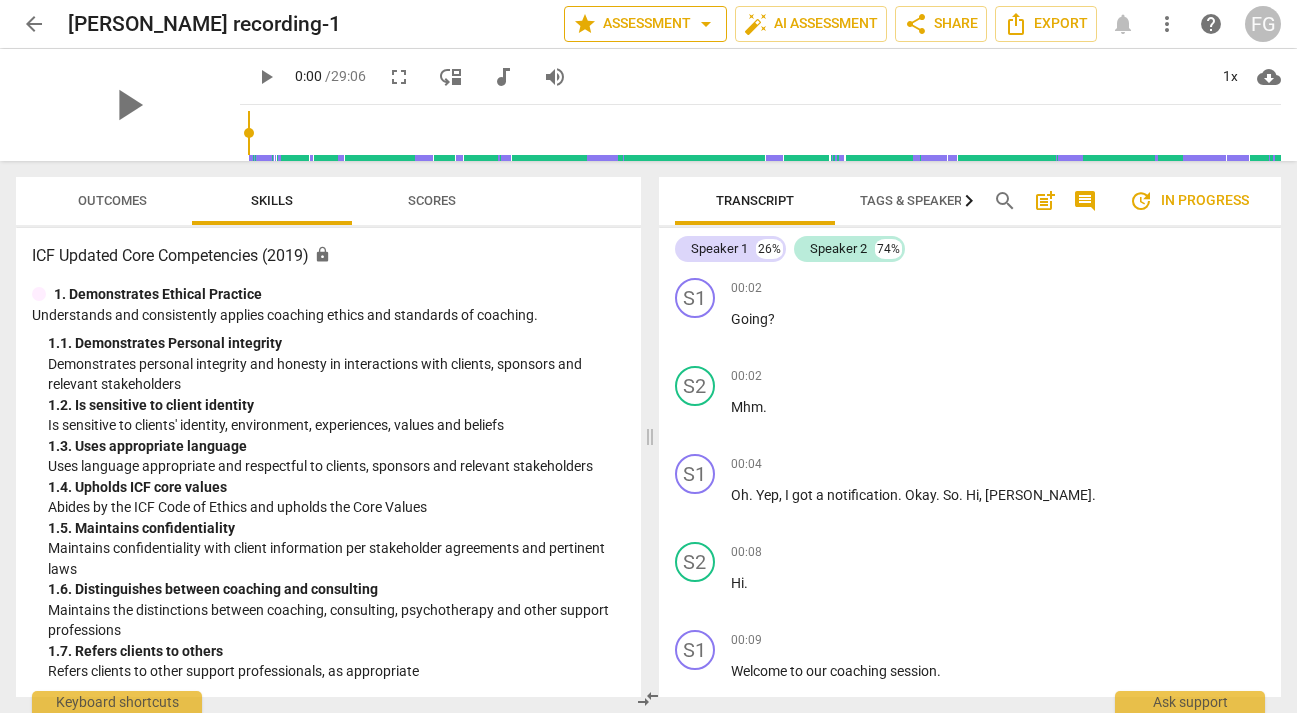 click on "star    Assessment   arrow_drop_down" at bounding box center [645, 24] 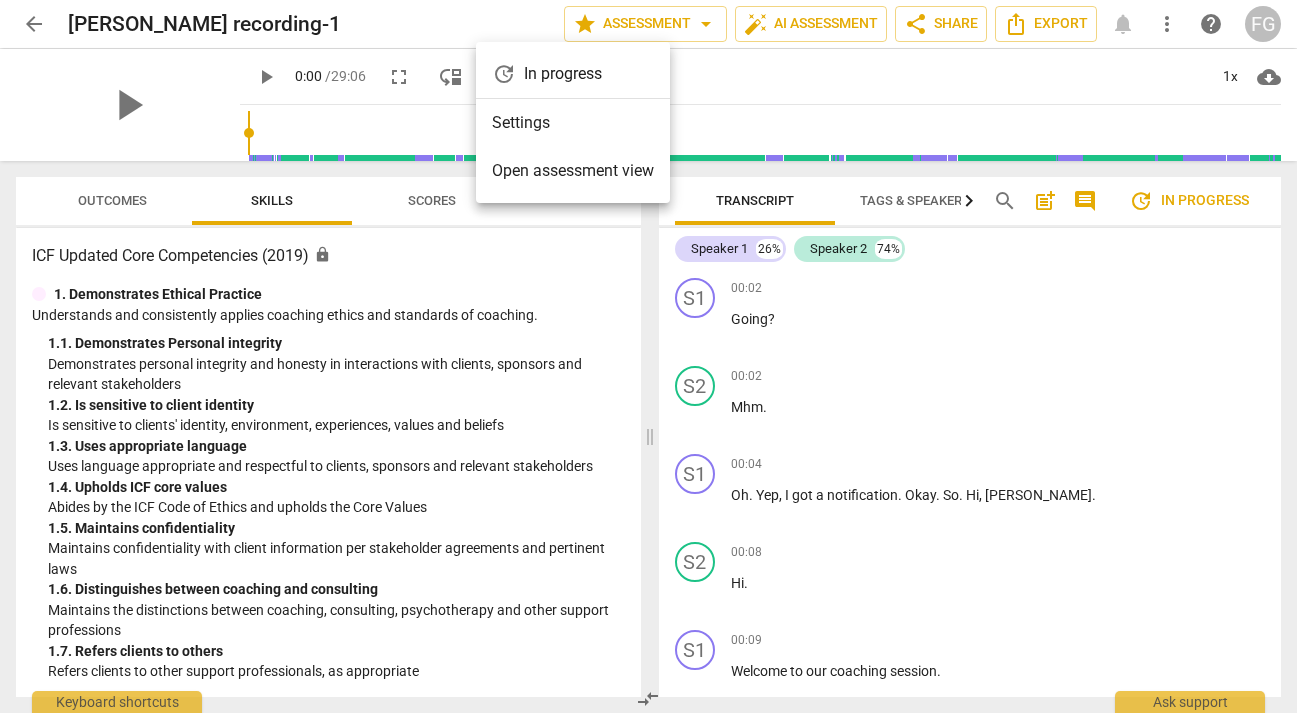 click on "Open assessment view" at bounding box center [573, 171] 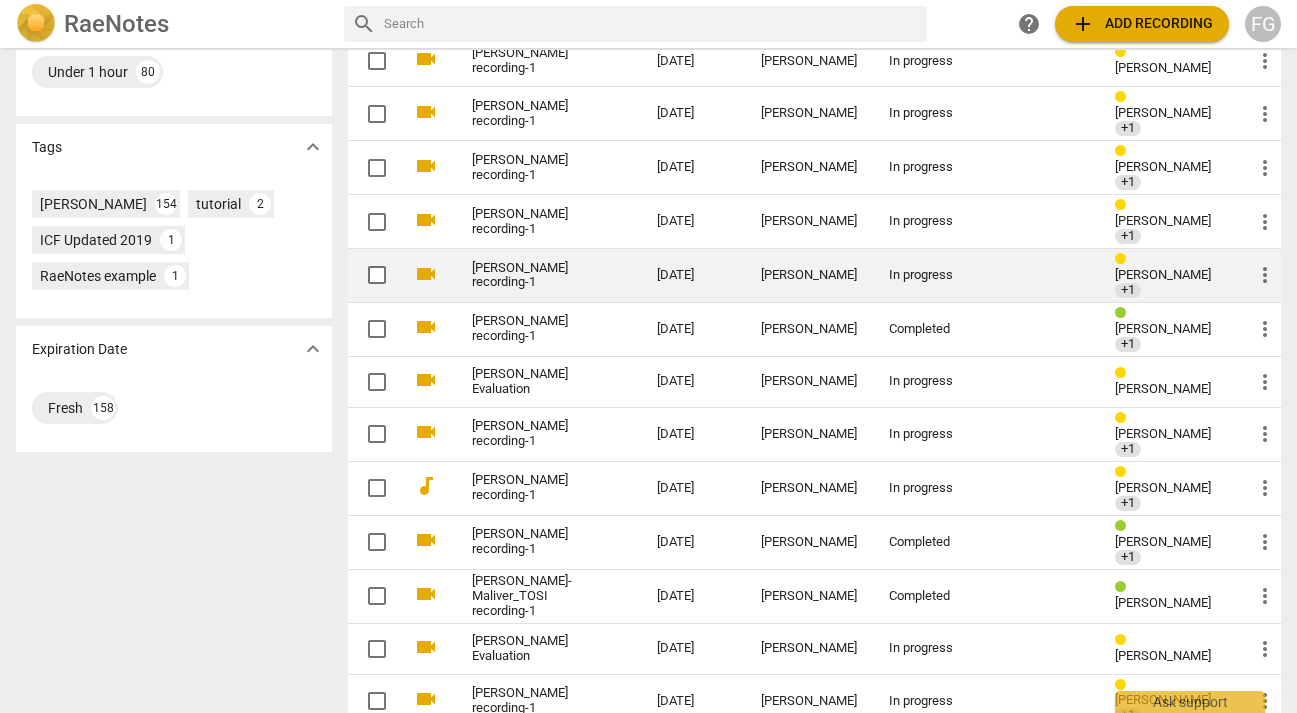 scroll, scrollTop: 598, scrollLeft: 0, axis: vertical 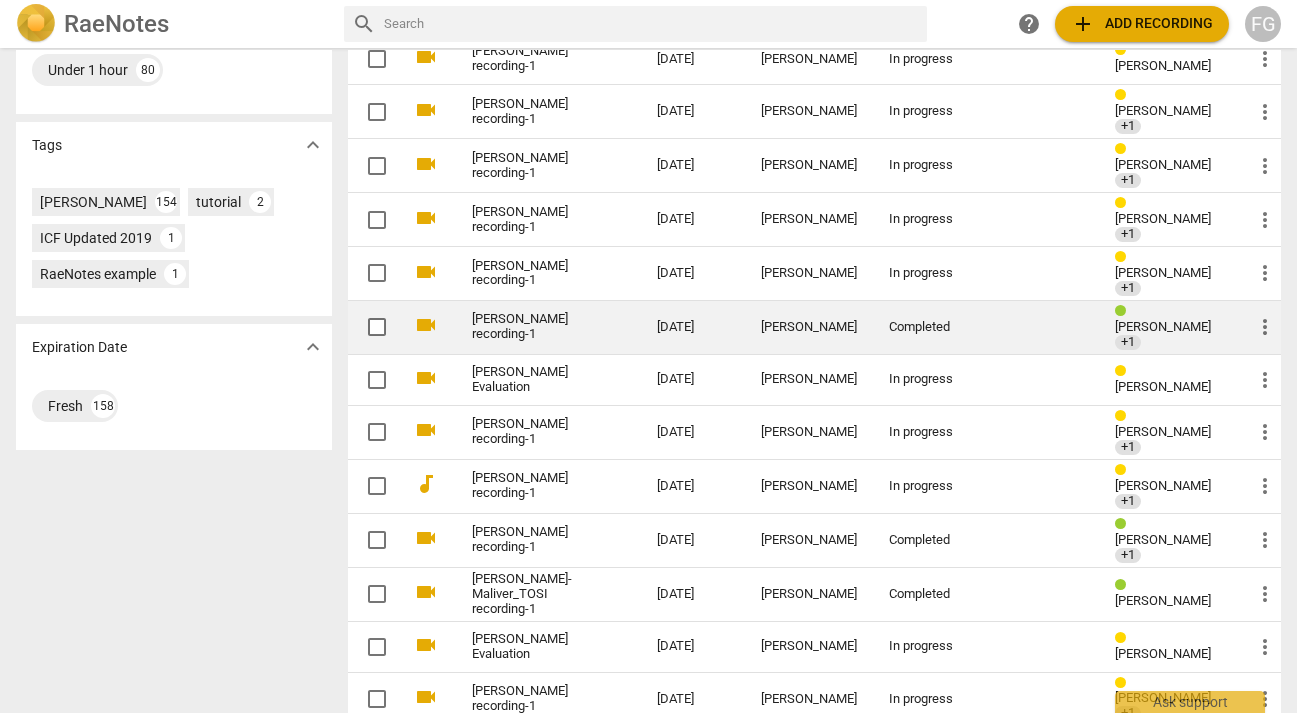 click on "[PERSON_NAME] recording-1" at bounding box center [544, 327] 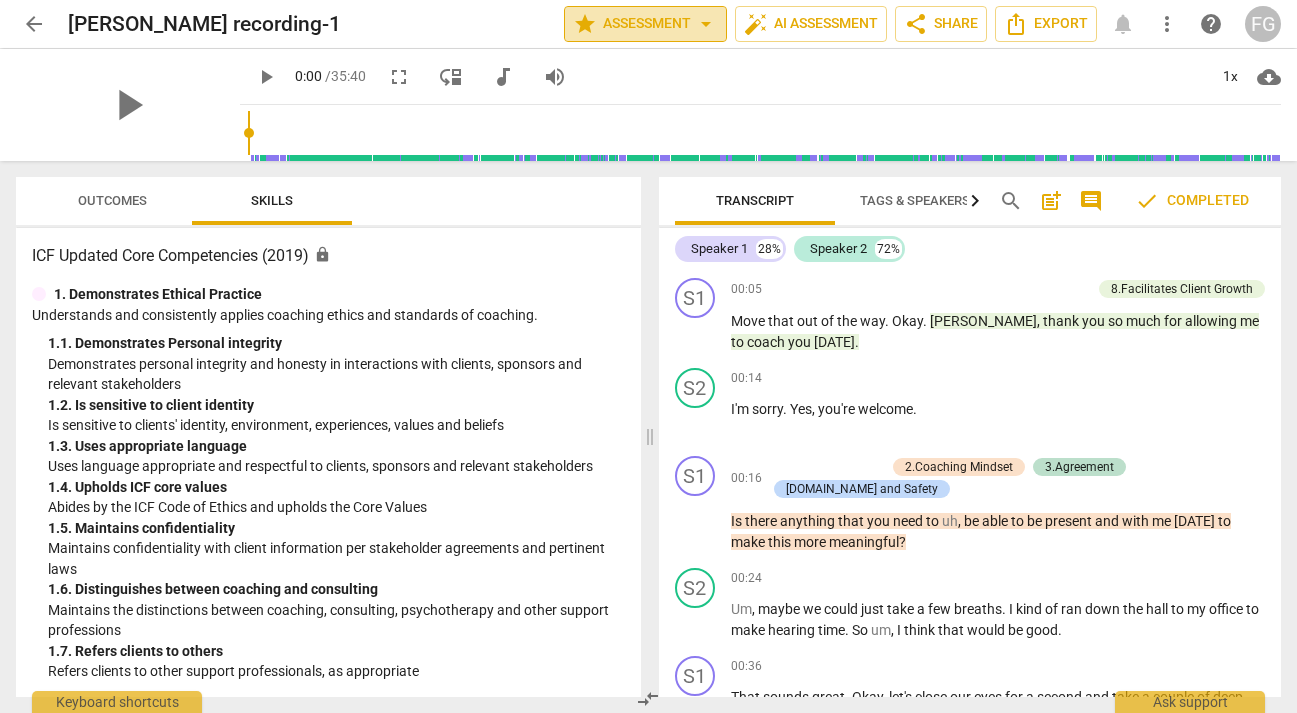click on "star    Assessment   arrow_drop_down" at bounding box center (645, 24) 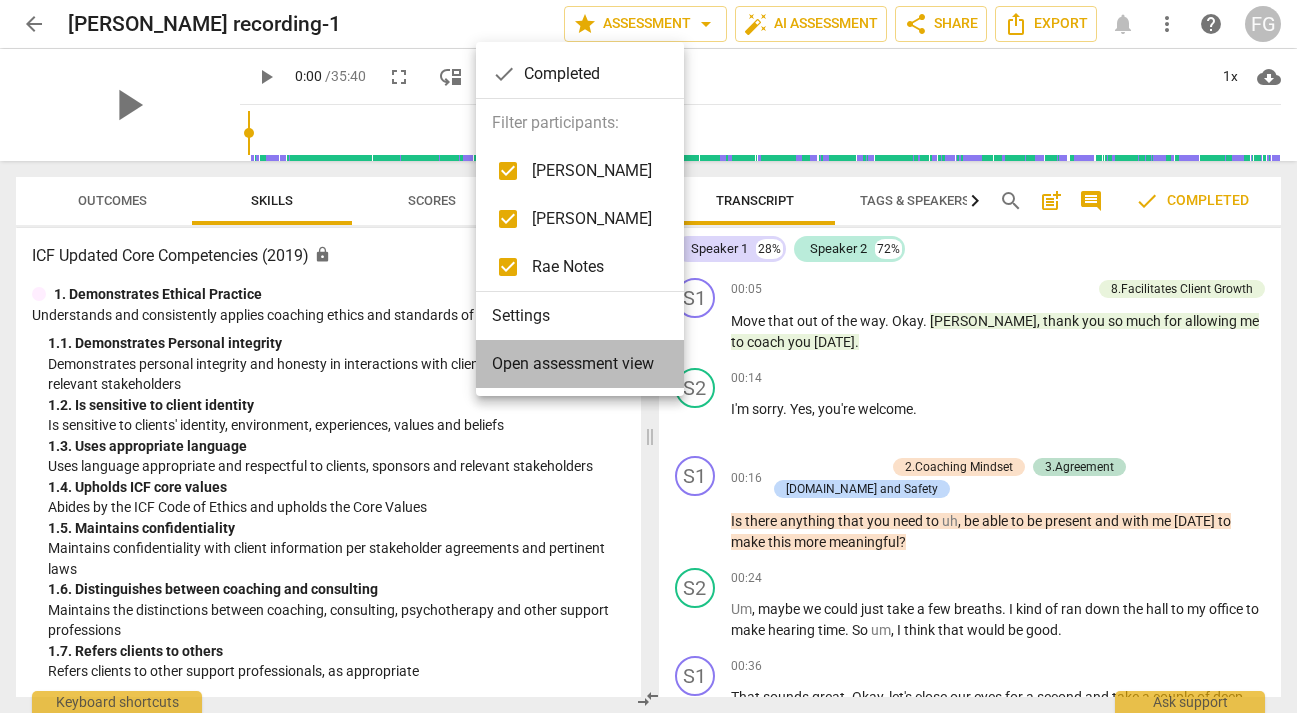 click on "Open assessment view" at bounding box center [573, 364] 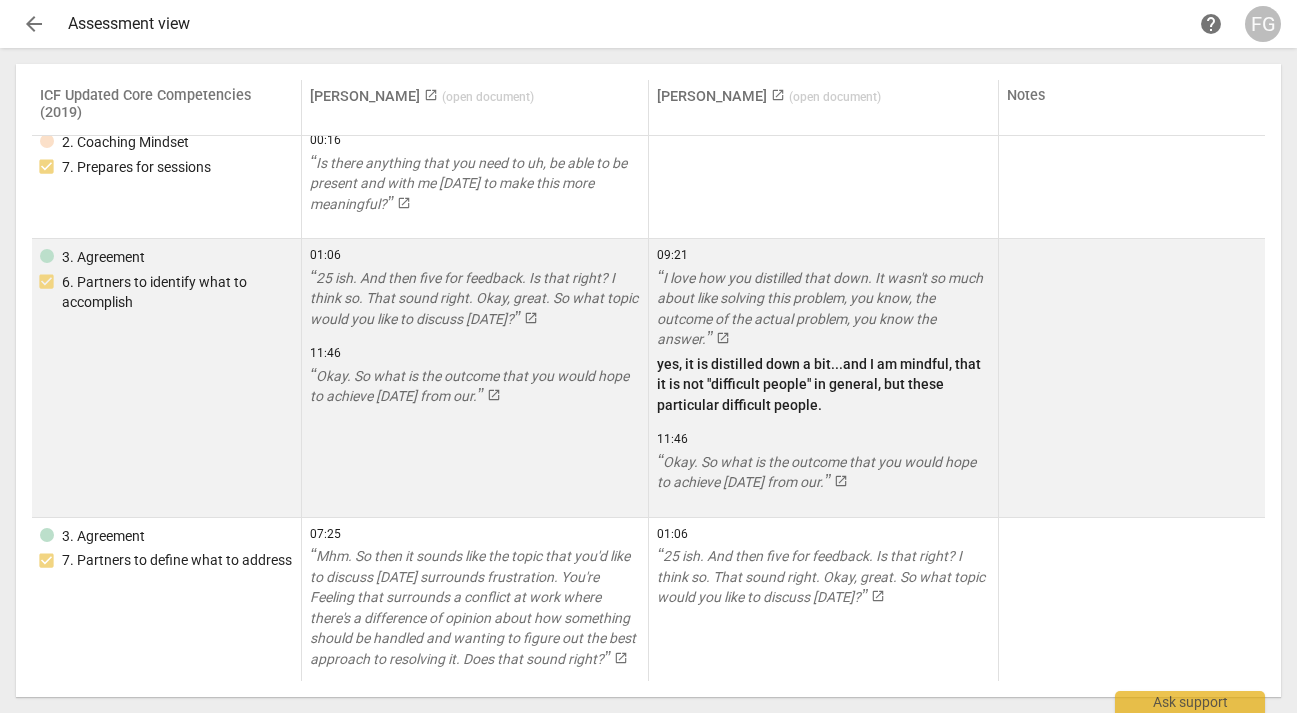 scroll, scrollTop: 0, scrollLeft: 0, axis: both 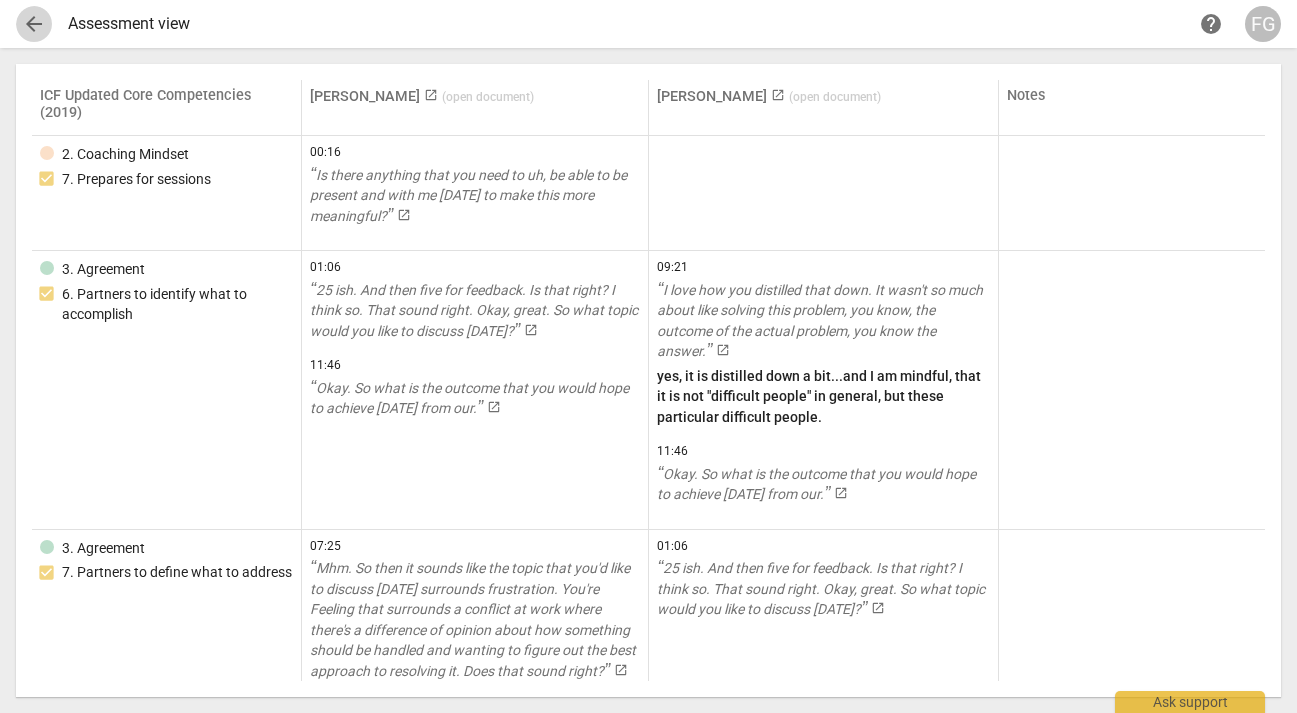 click on "arrow_back" at bounding box center (34, 24) 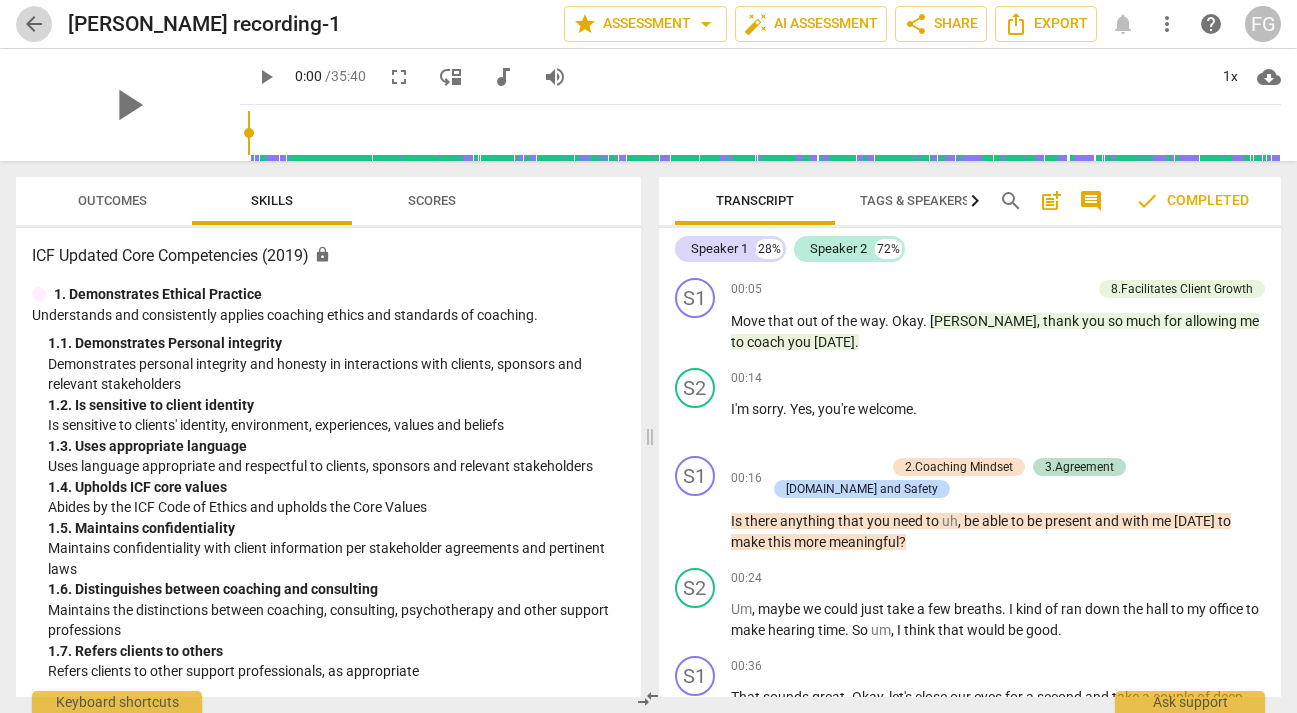 click on "arrow_back" at bounding box center [34, 24] 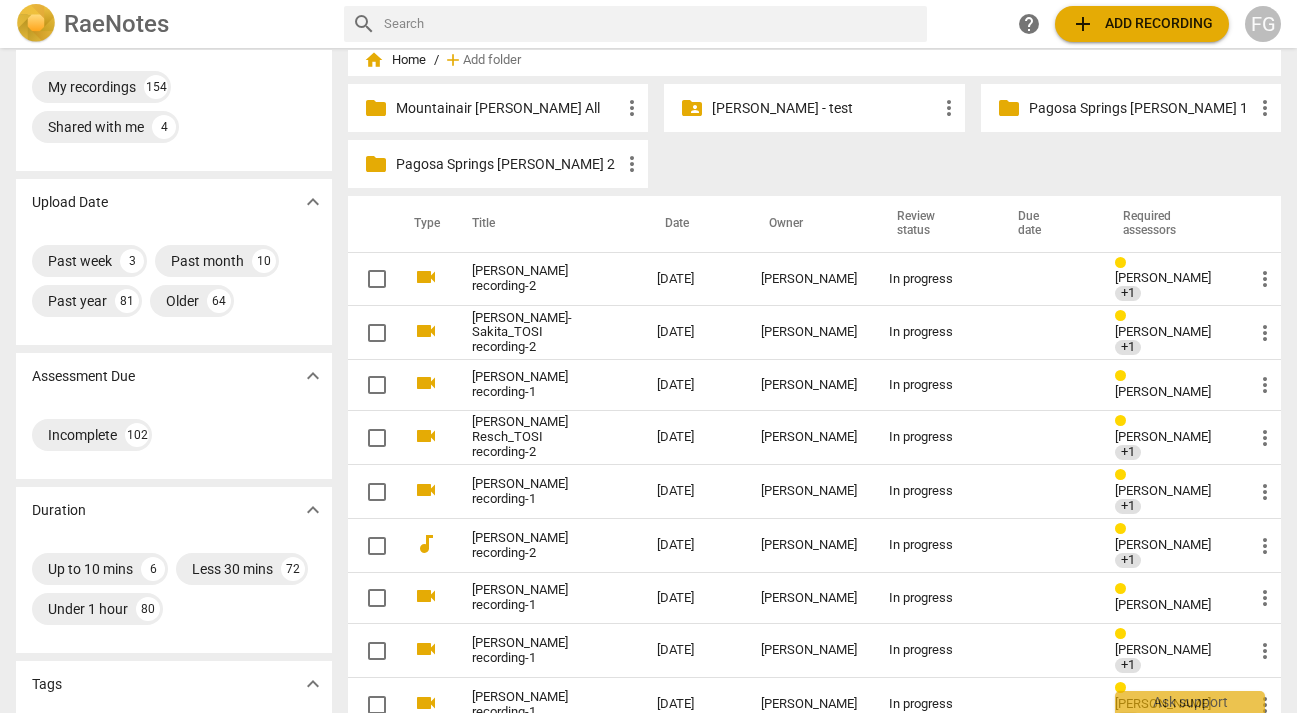 scroll, scrollTop: 58, scrollLeft: 0, axis: vertical 